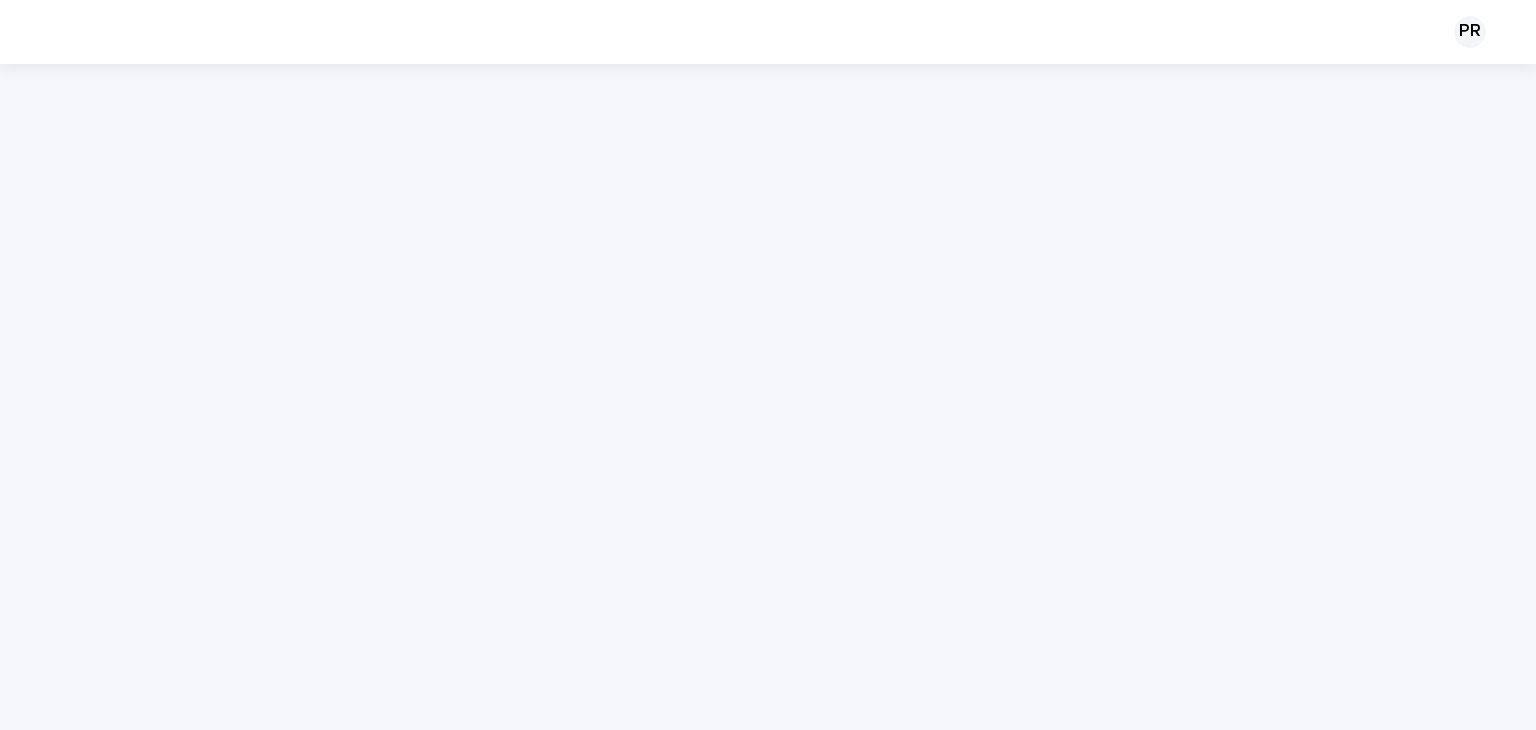 scroll, scrollTop: 0, scrollLeft: 0, axis: both 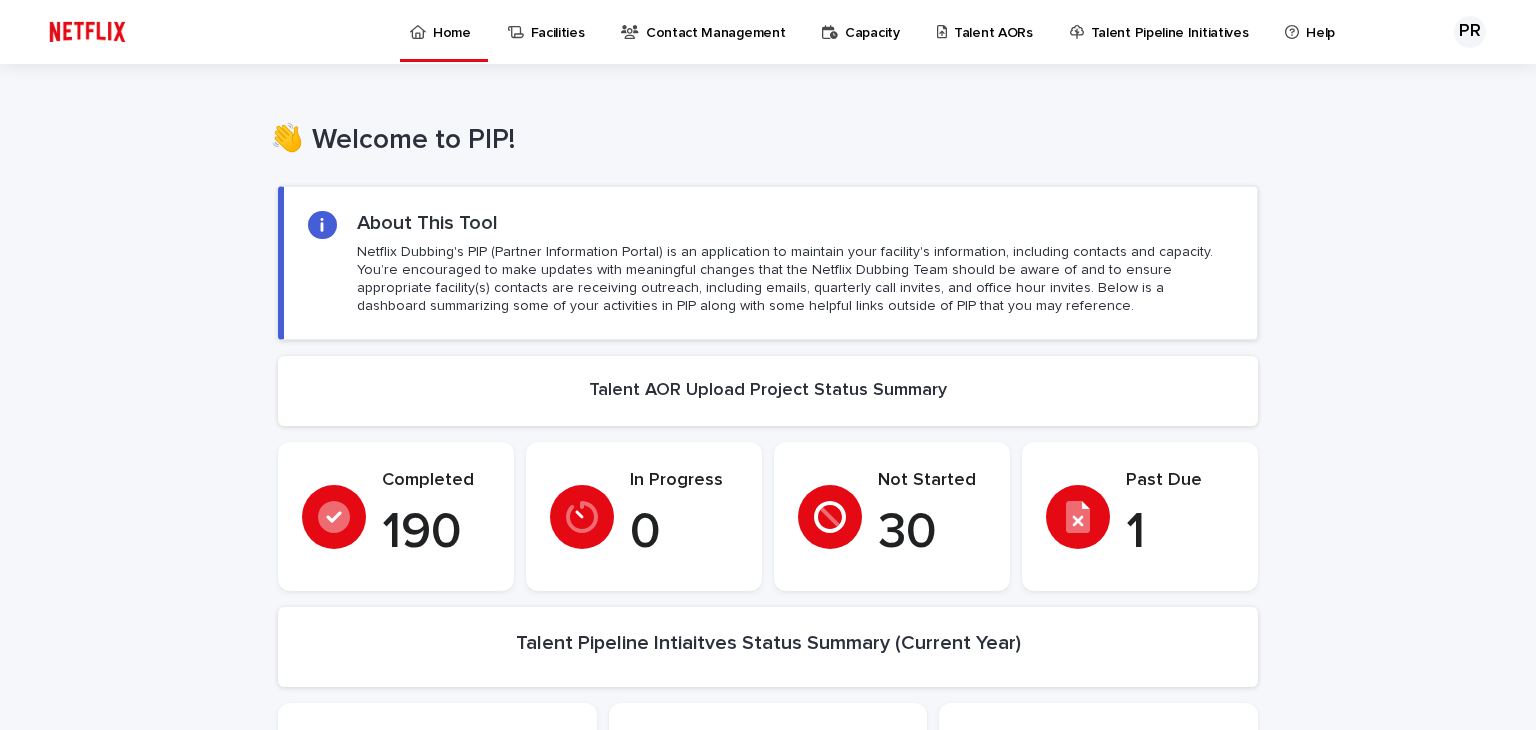 click on "Talent AORs" at bounding box center (993, 21) 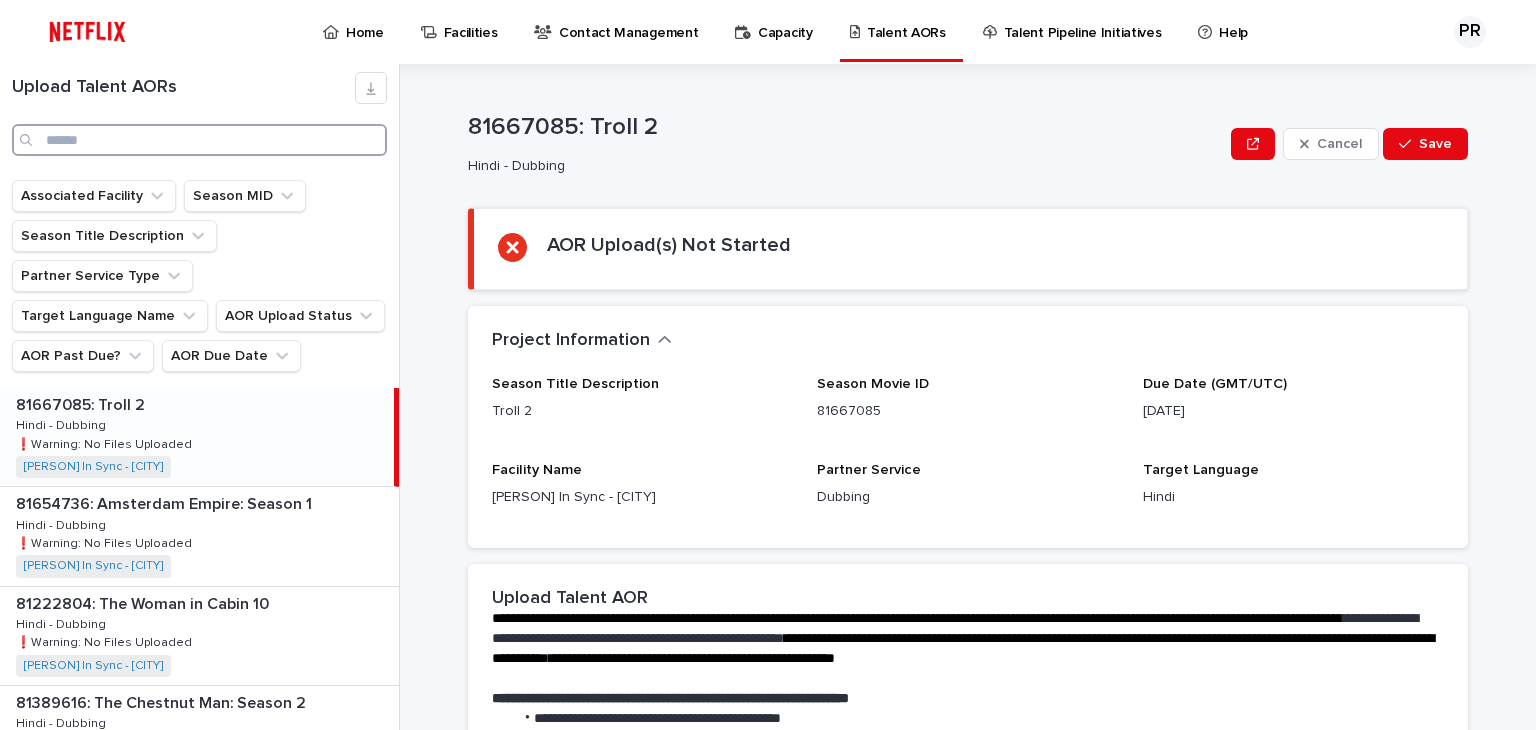 click at bounding box center [199, 140] 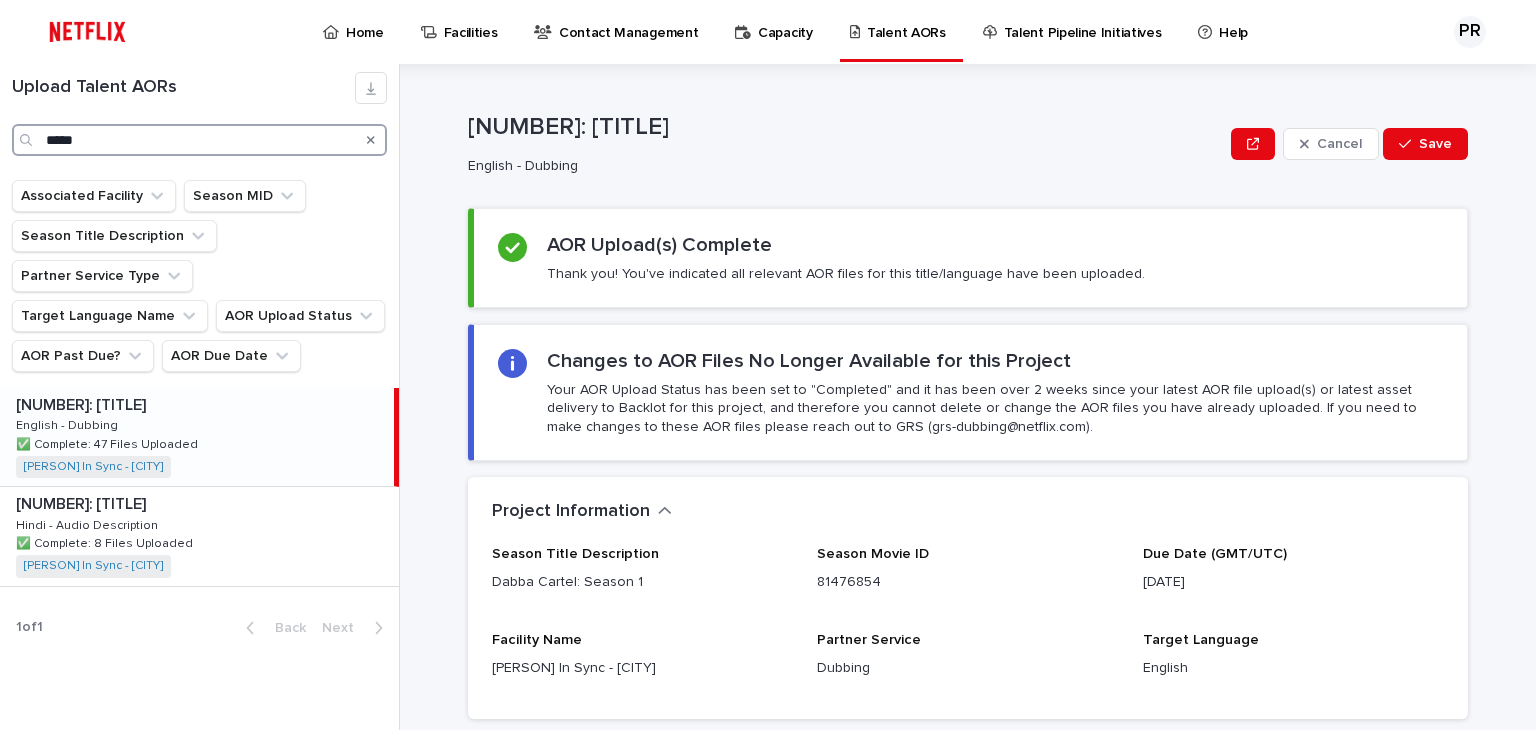 type on "*****" 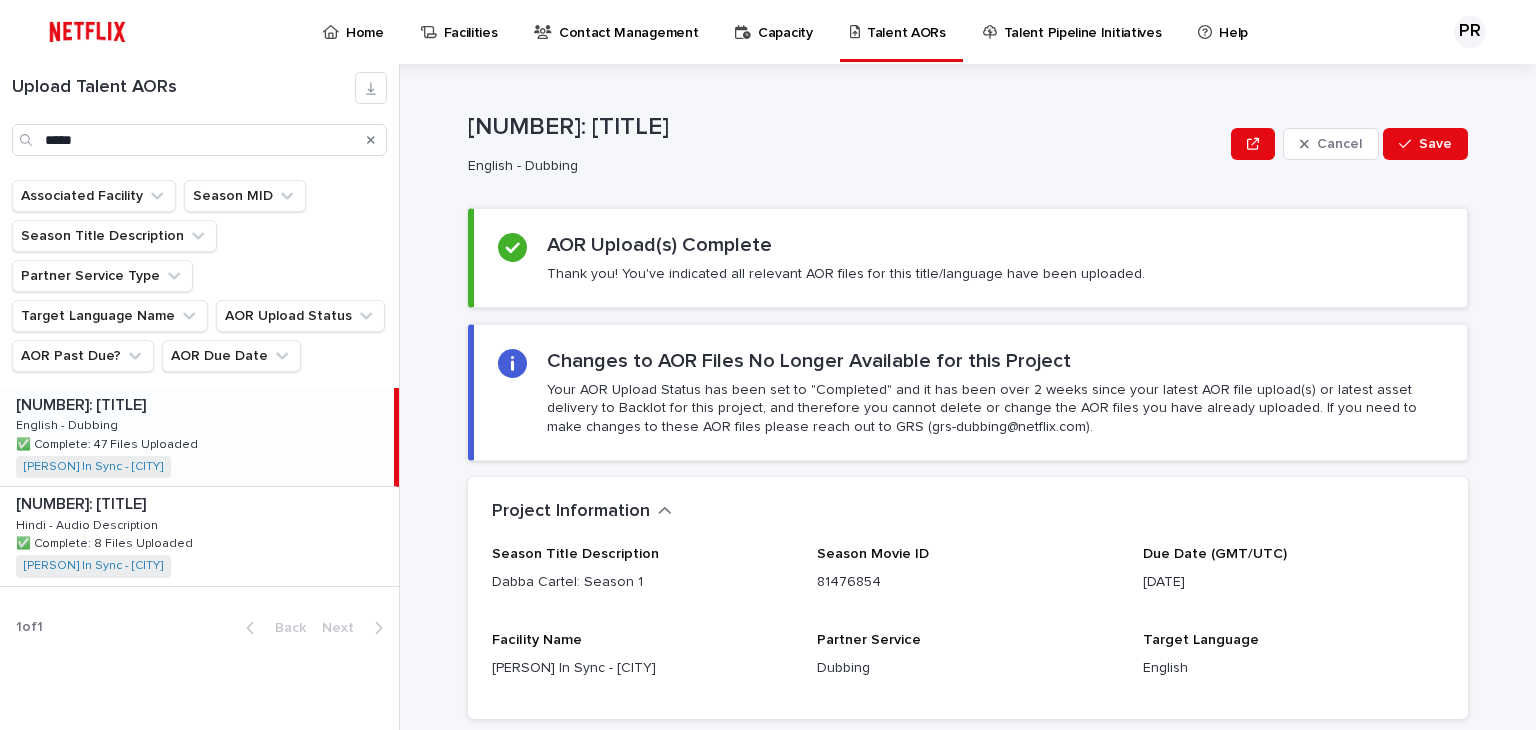 click on "[NUMBER]: [TITLE] 81476854: [TITLE]   English - Dubbing English - Dubbing   ✅ Complete: 47 Files Uploaded ✅ Complete: 47 Files Uploaded   [PERSON] In Sync - [CITY]   + 0" at bounding box center [197, 437] 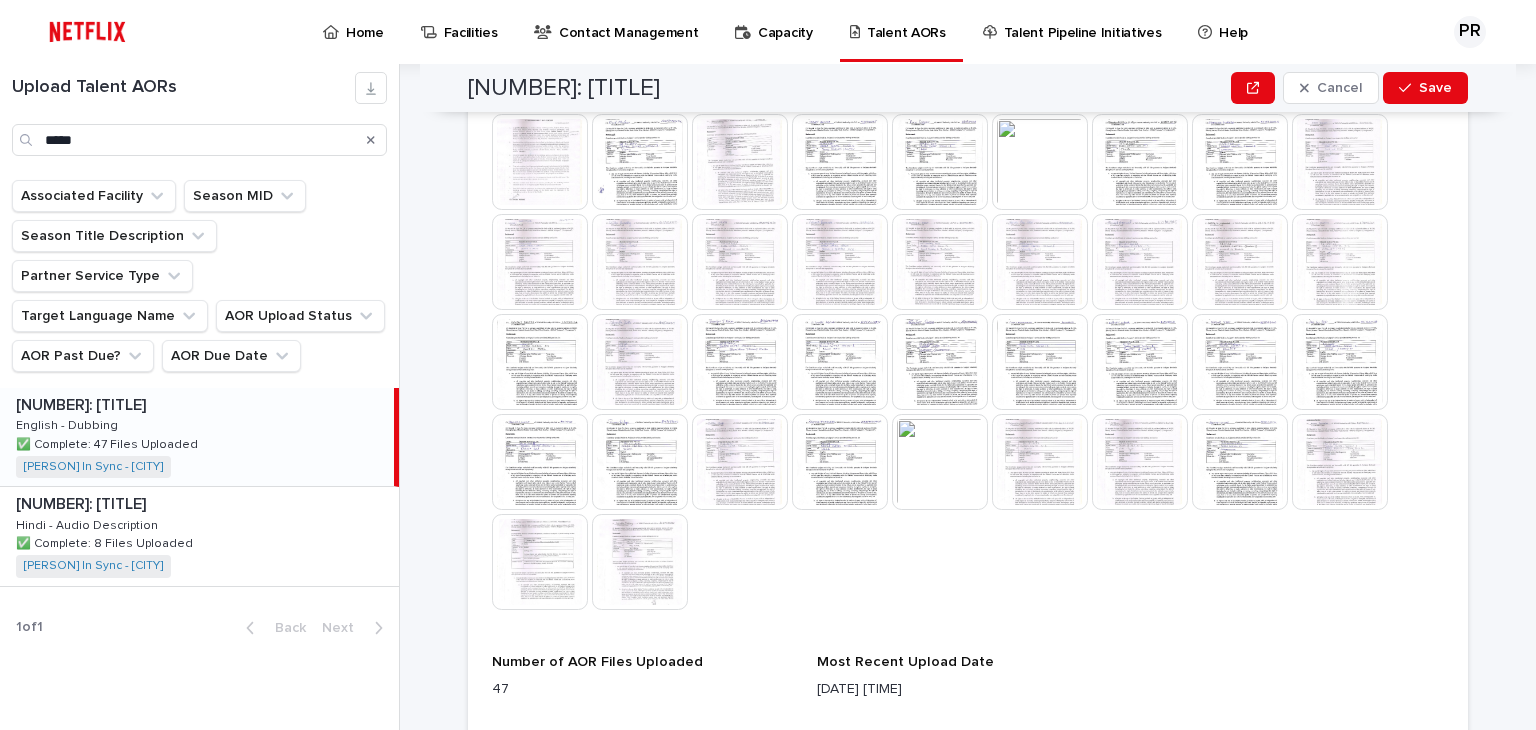 scroll, scrollTop: 876, scrollLeft: 0, axis: vertical 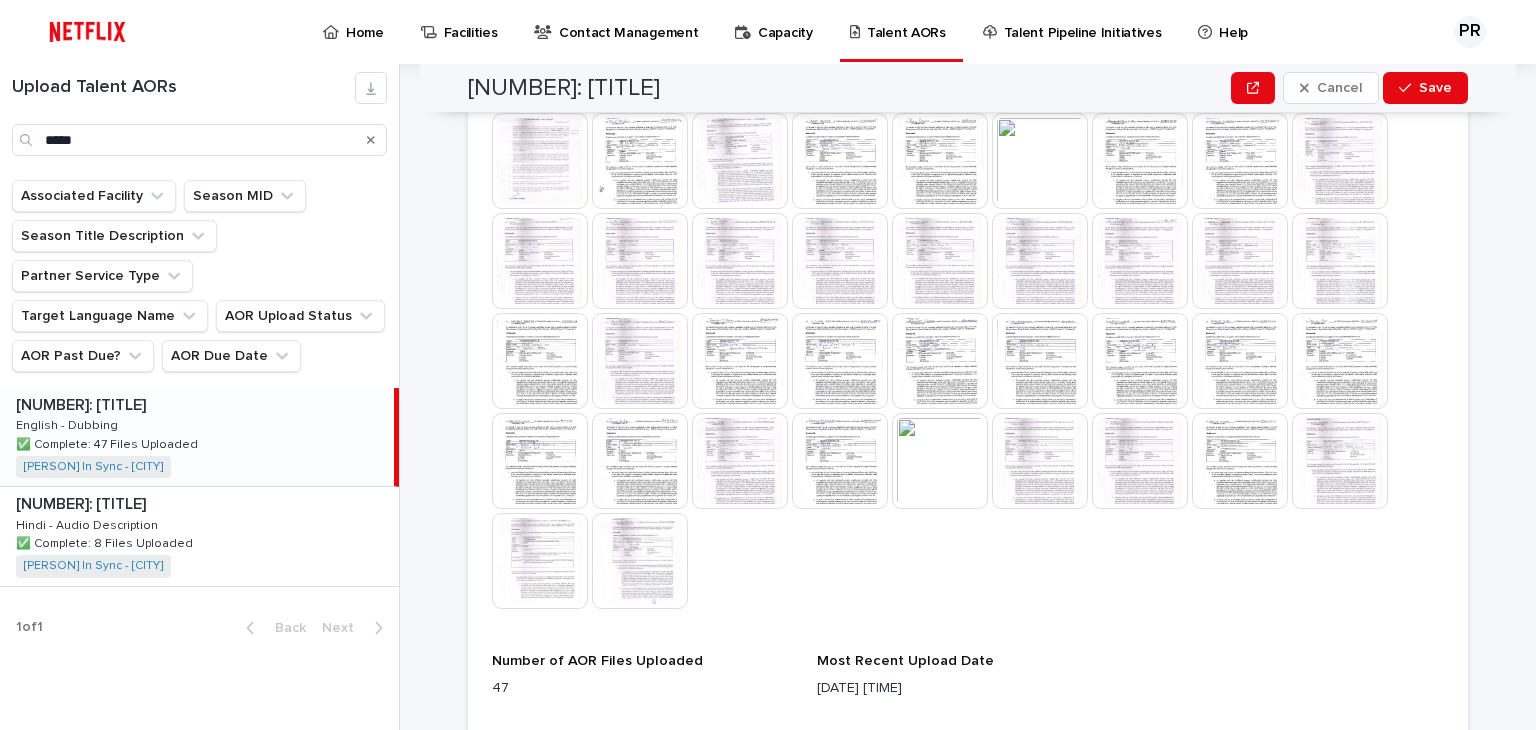 click at bounding box center [540, 161] 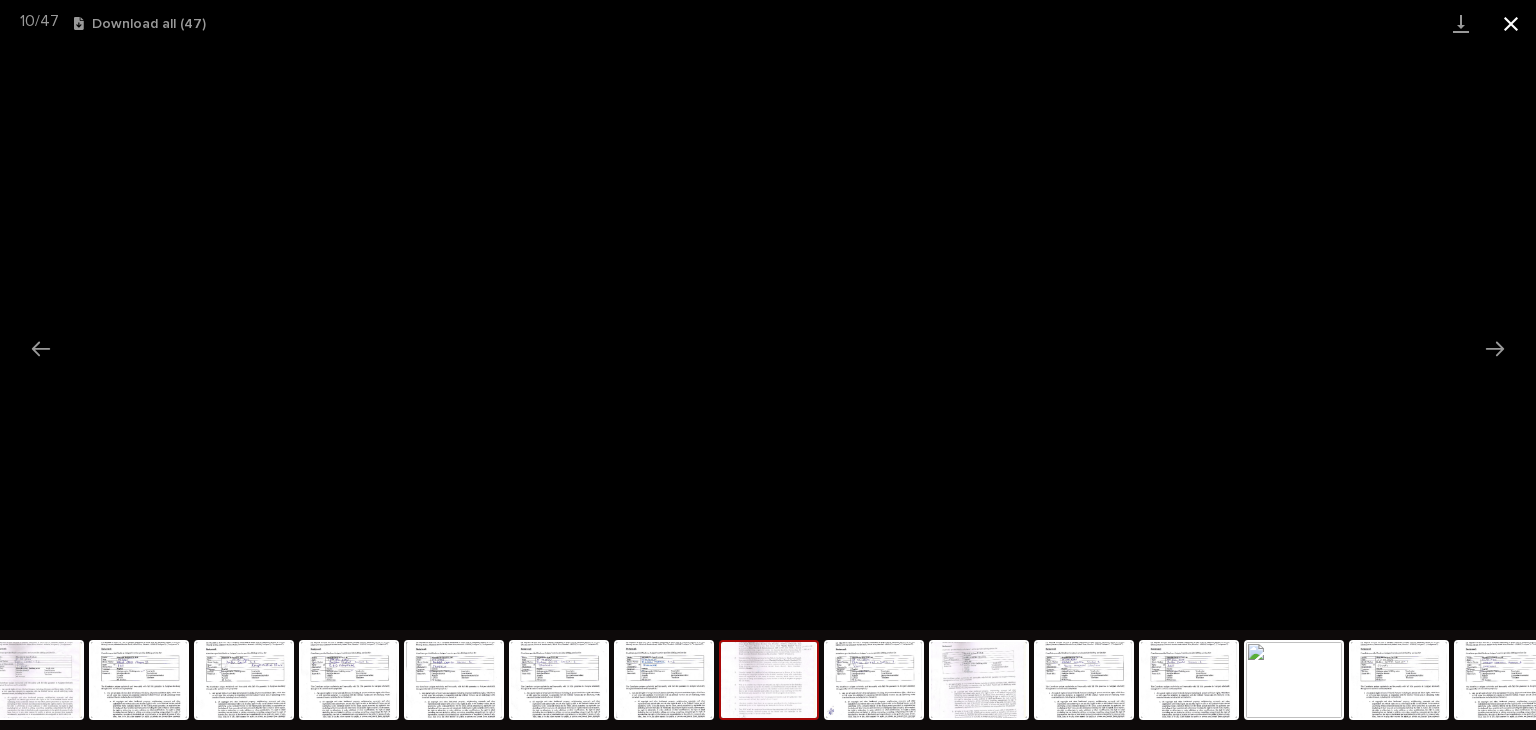 click at bounding box center [1511, 23] 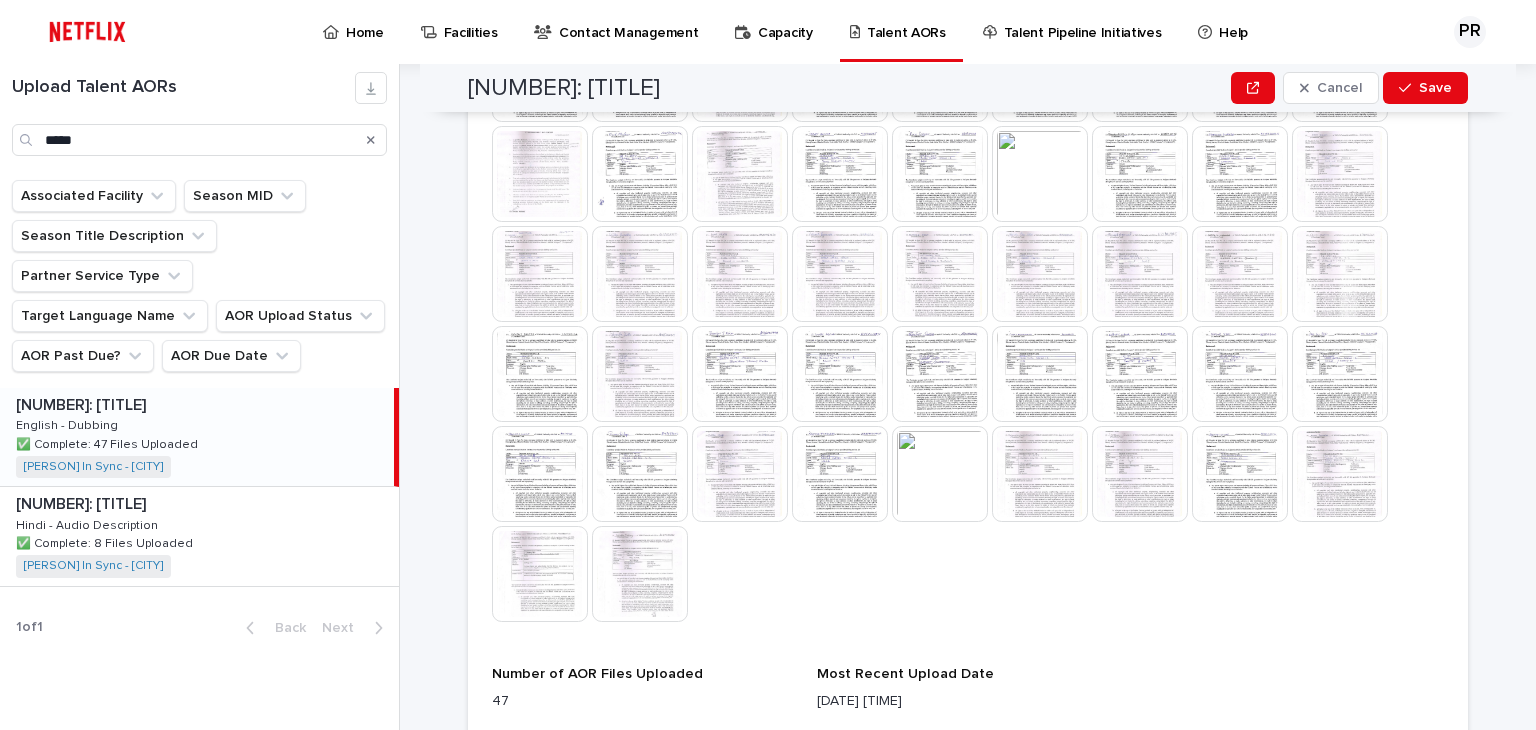 scroll, scrollTop: 871, scrollLeft: 0, axis: vertical 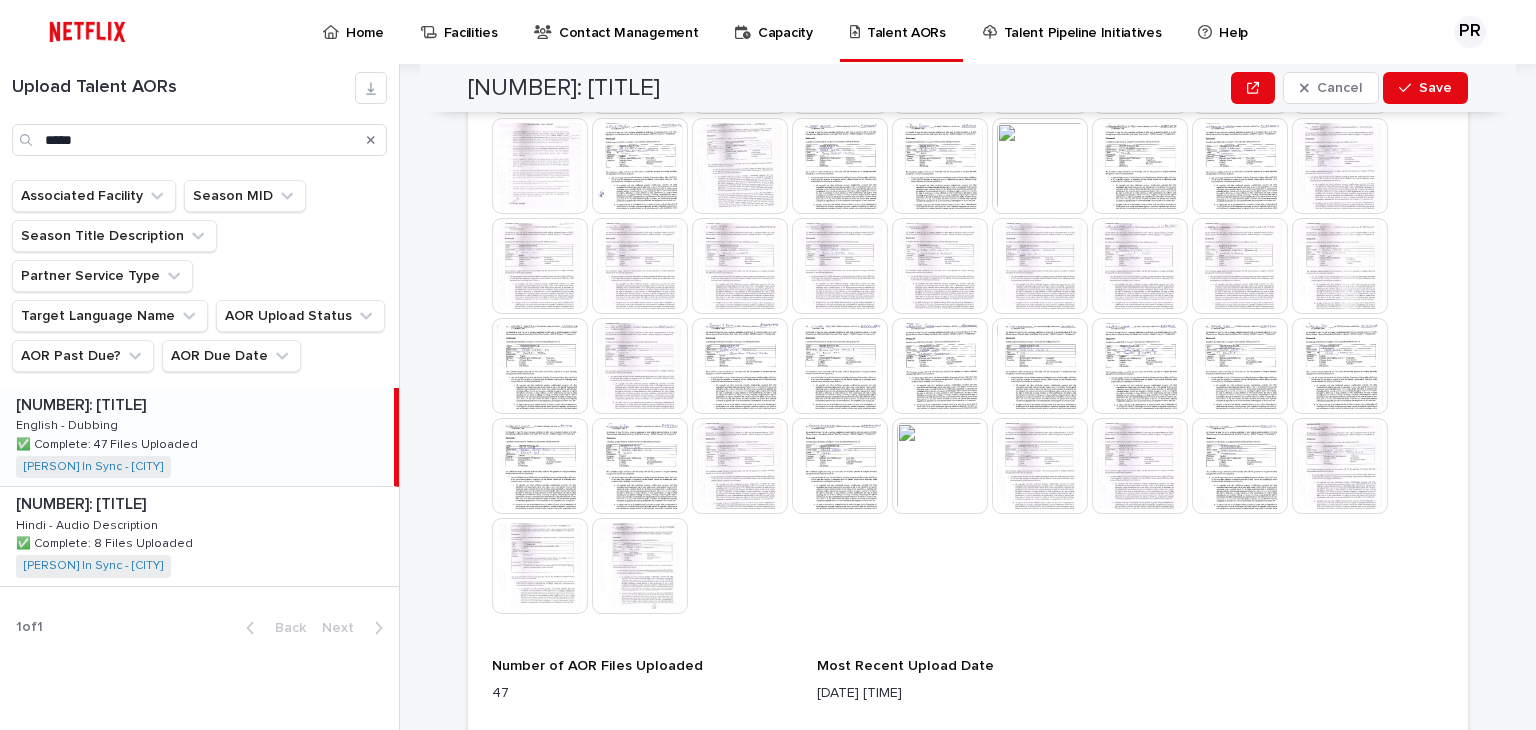 click at bounding box center [540, 566] 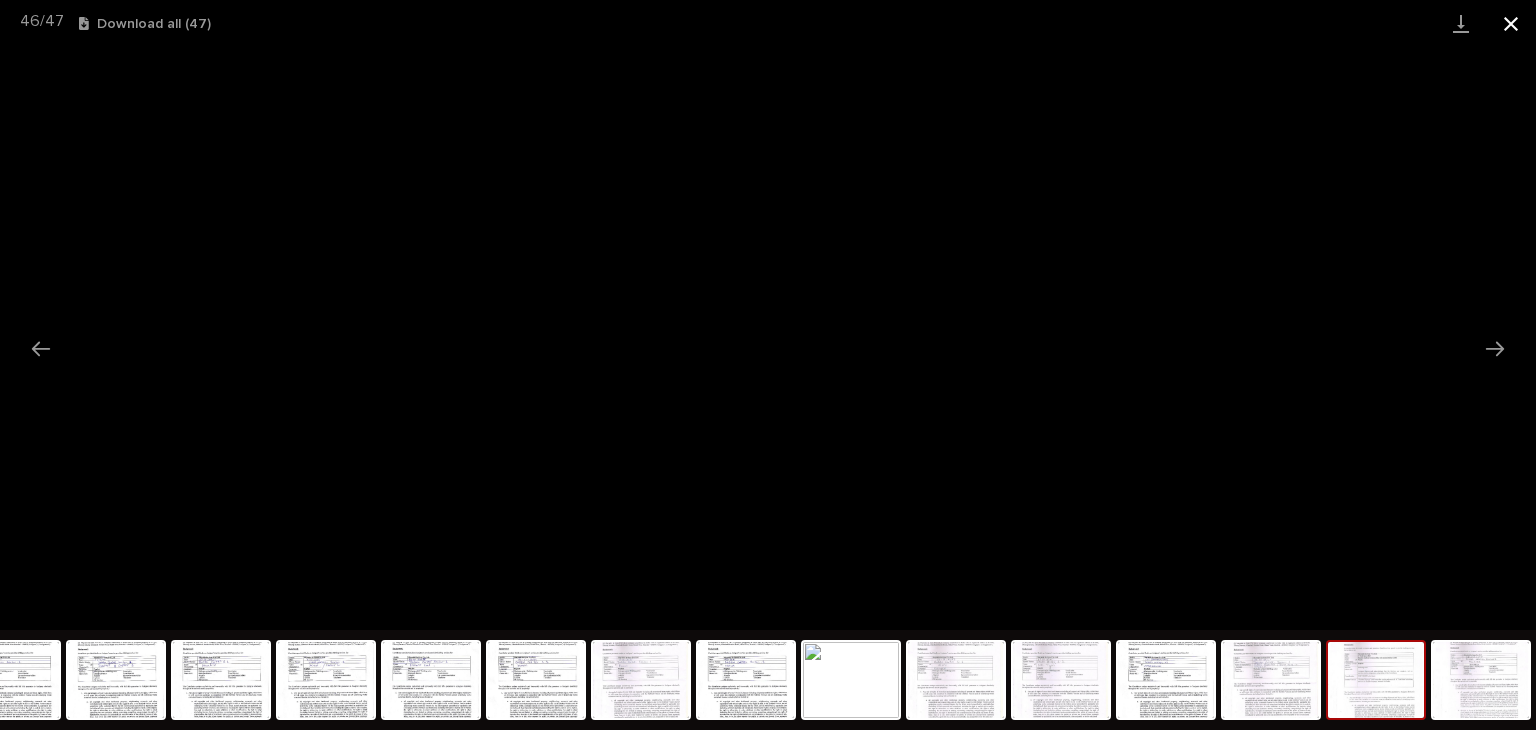 click at bounding box center (1511, 23) 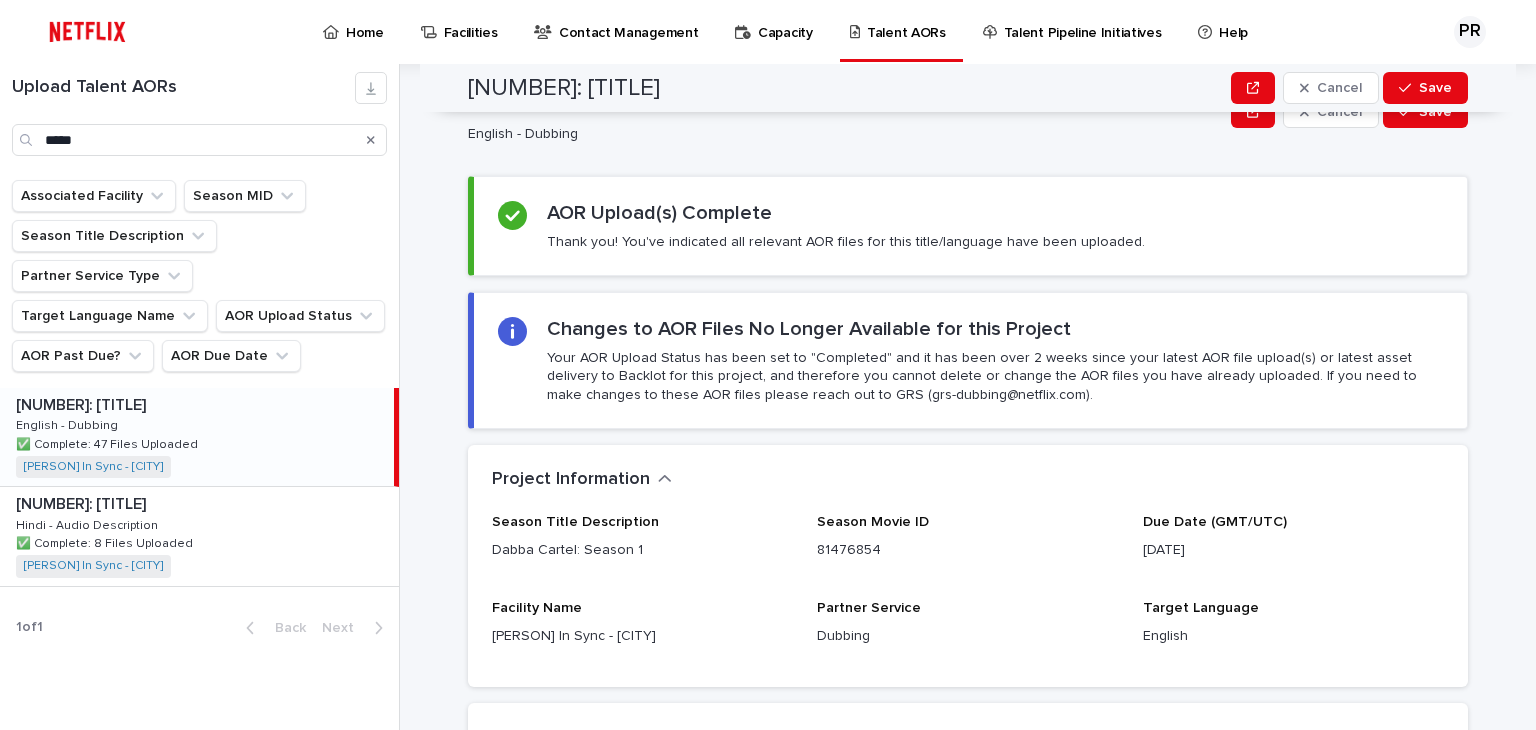 scroll, scrollTop: 0, scrollLeft: 0, axis: both 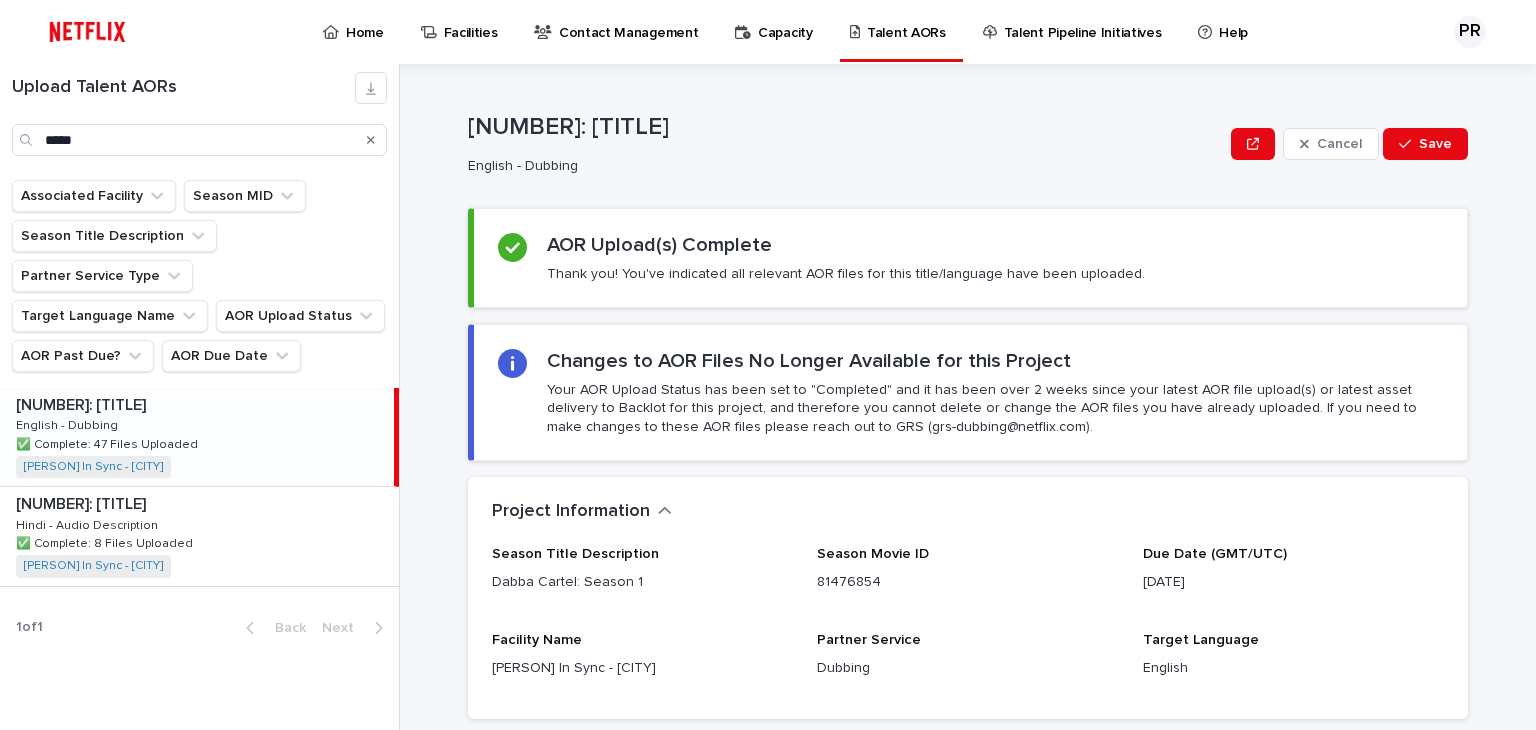 click 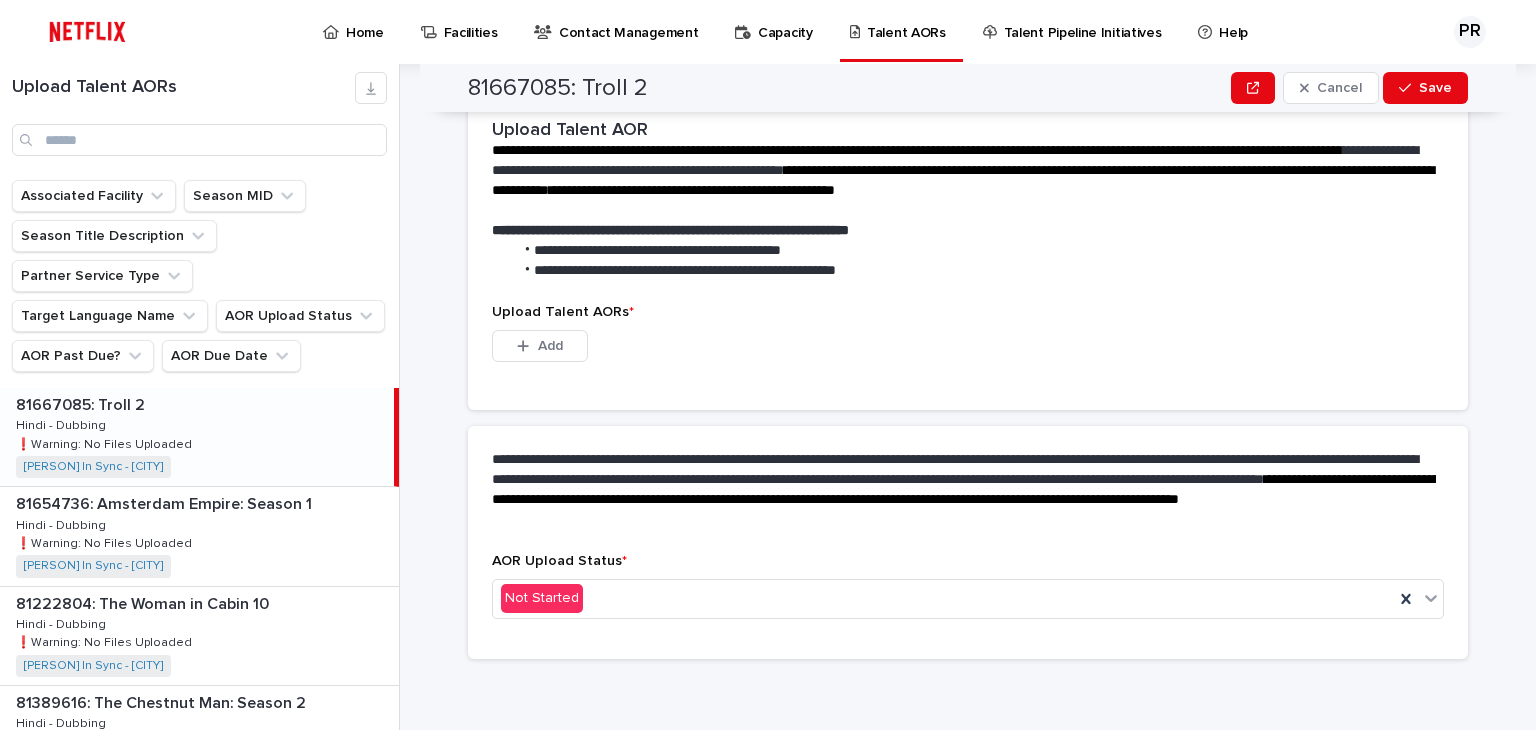 scroll, scrollTop: 0, scrollLeft: 0, axis: both 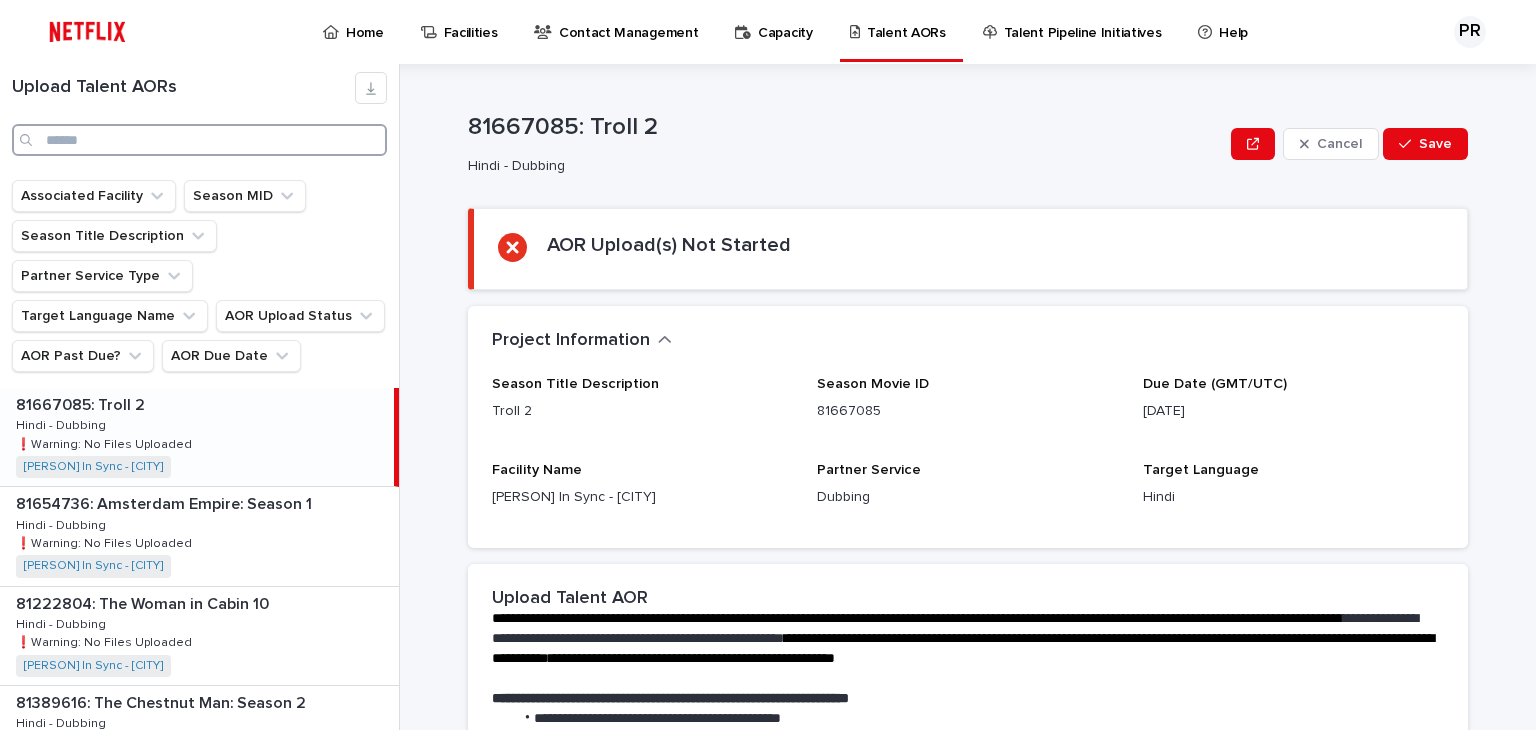 click at bounding box center [199, 140] 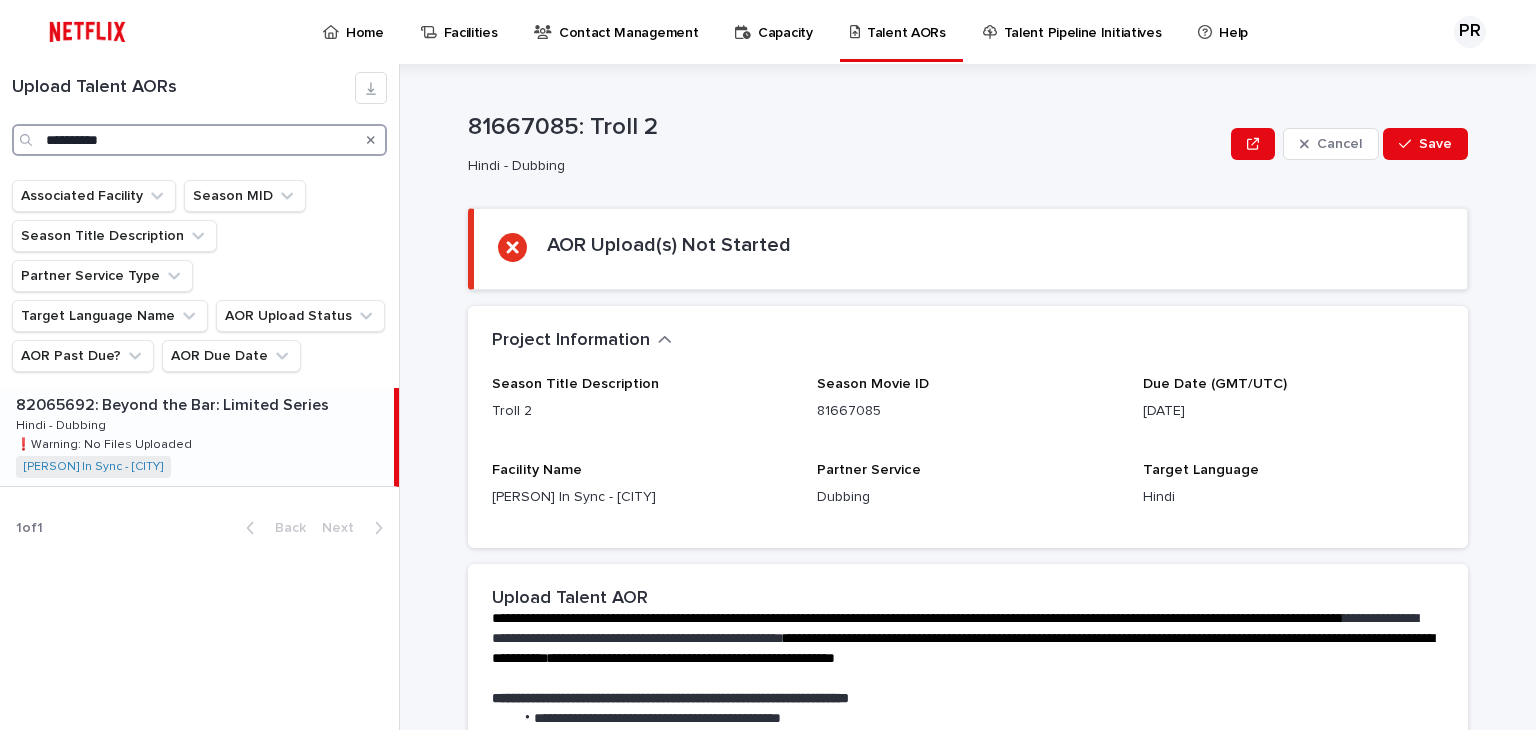 type on "**********" 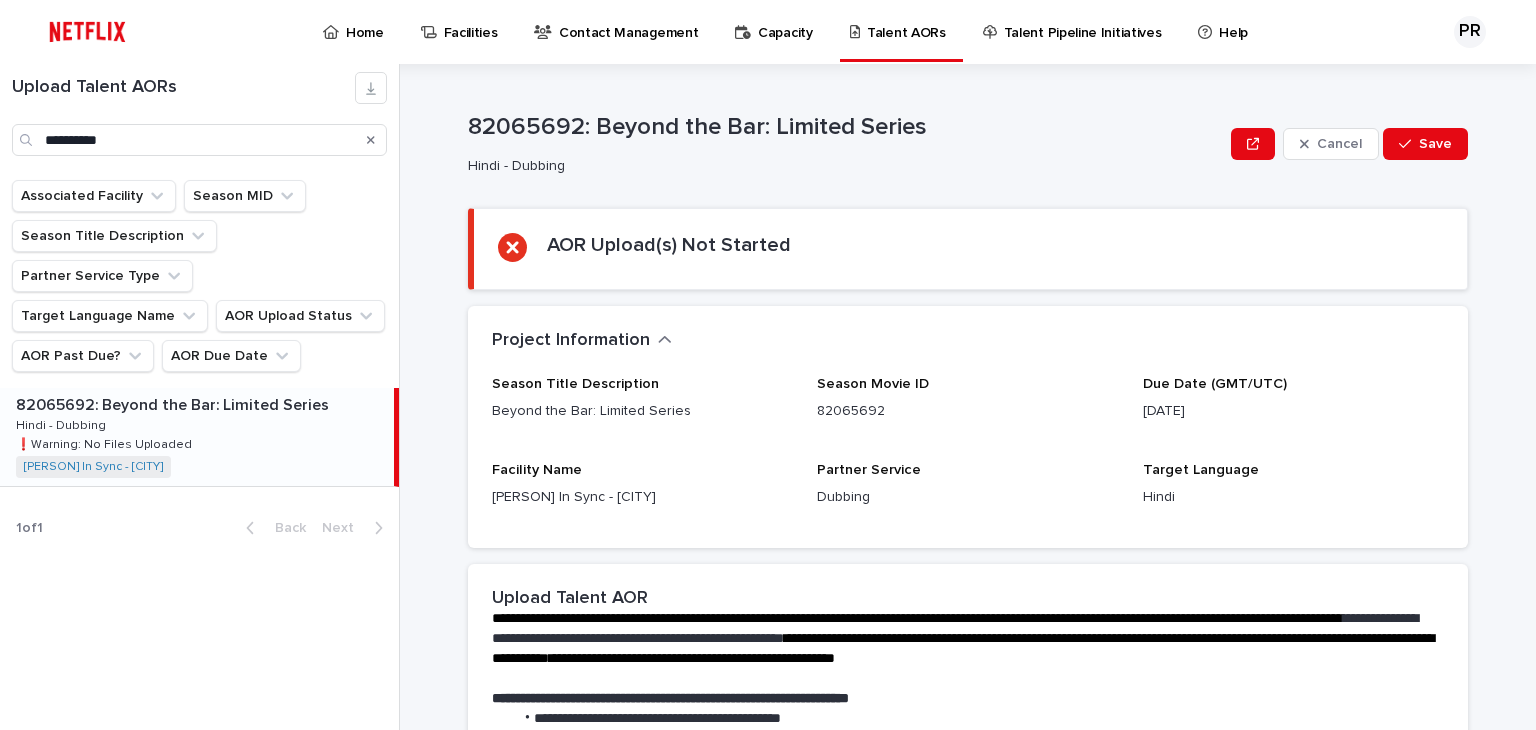 click on "[NUMBER]: [TITLE] 82065692: [TITLE]   Hindi - Dubbing Hindi - Dubbing   ❗️Warning: No Files Uploaded ❗️Warning: No Files Uploaded   [PERSON] In Sync - [CITY]   + 0" at bounding box center [197, 437] 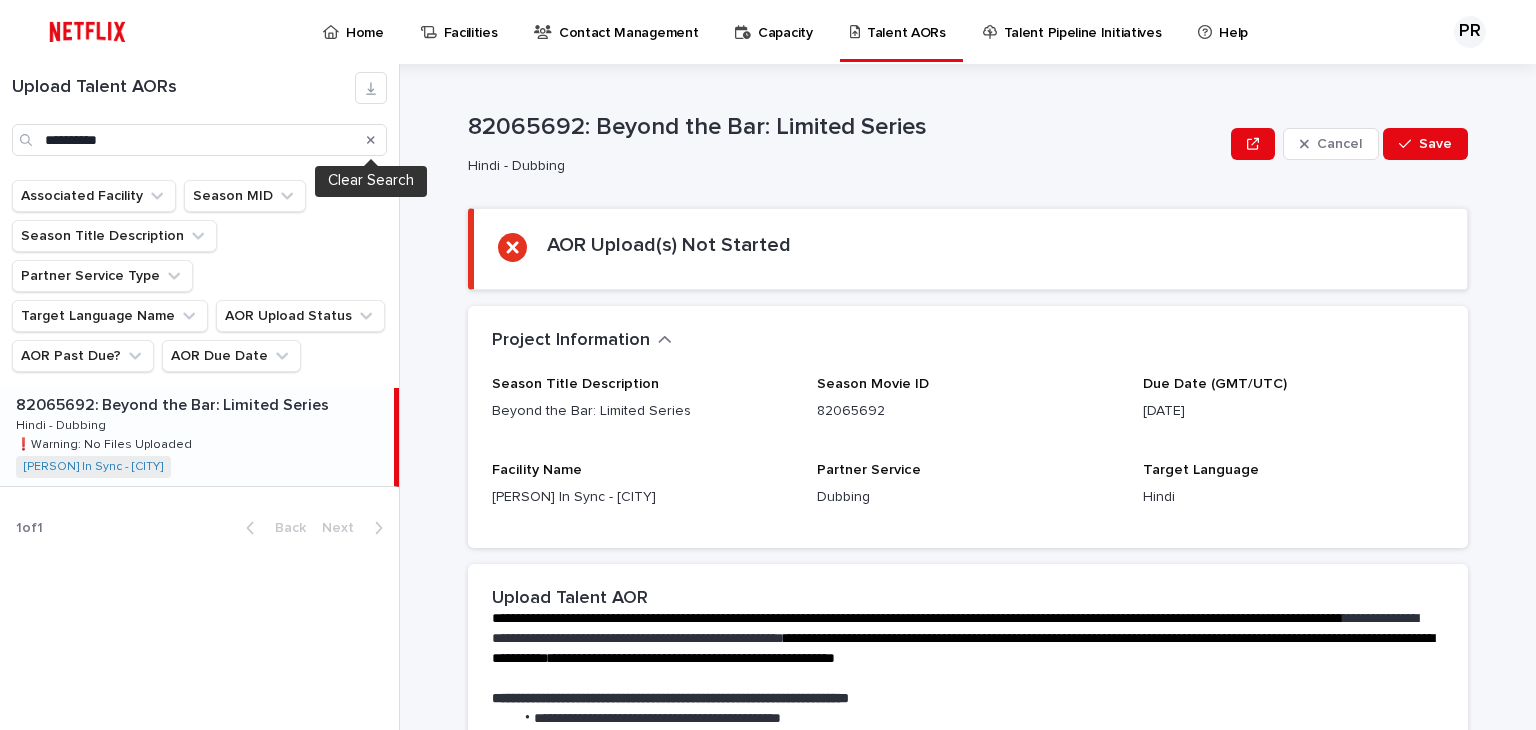 click 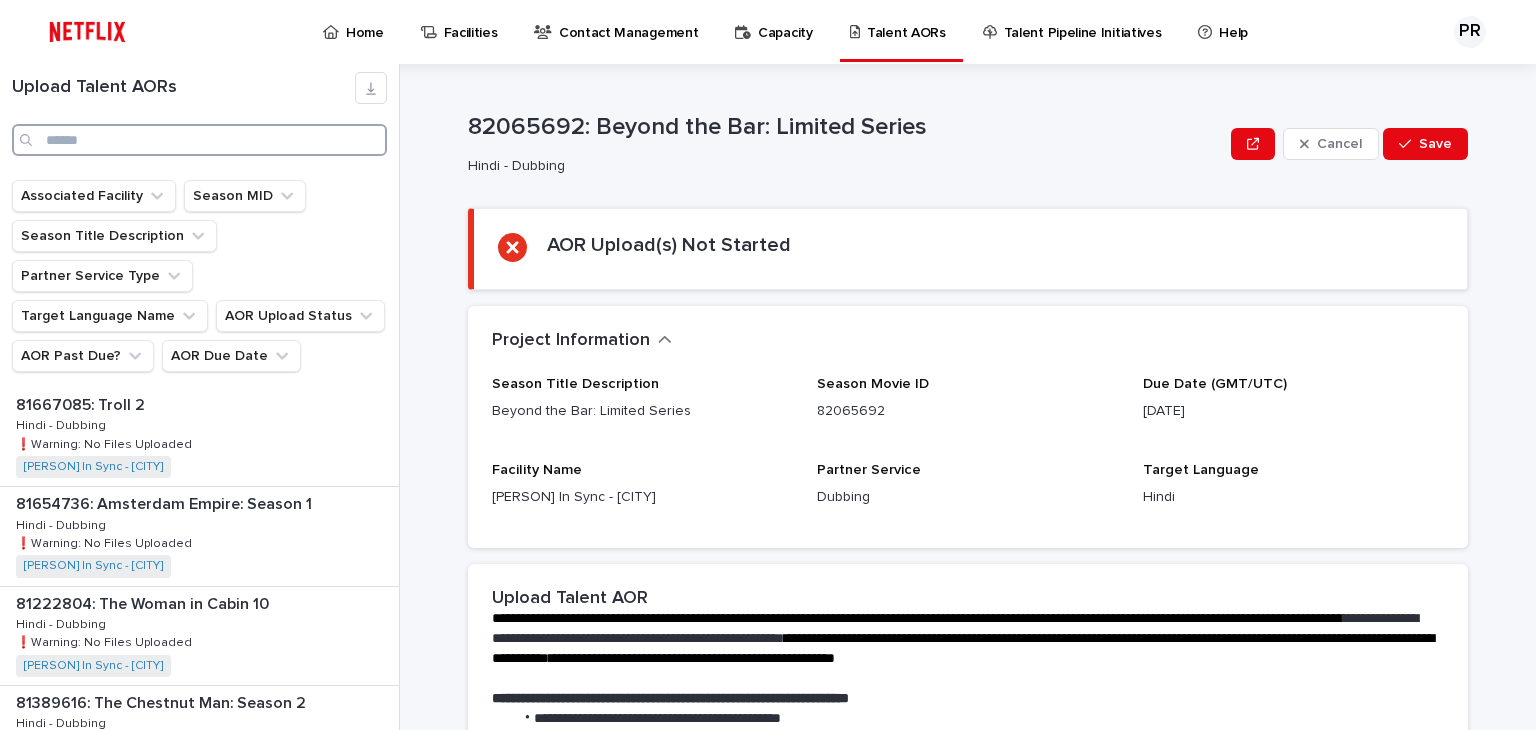 click at bounding box center [199, 140] 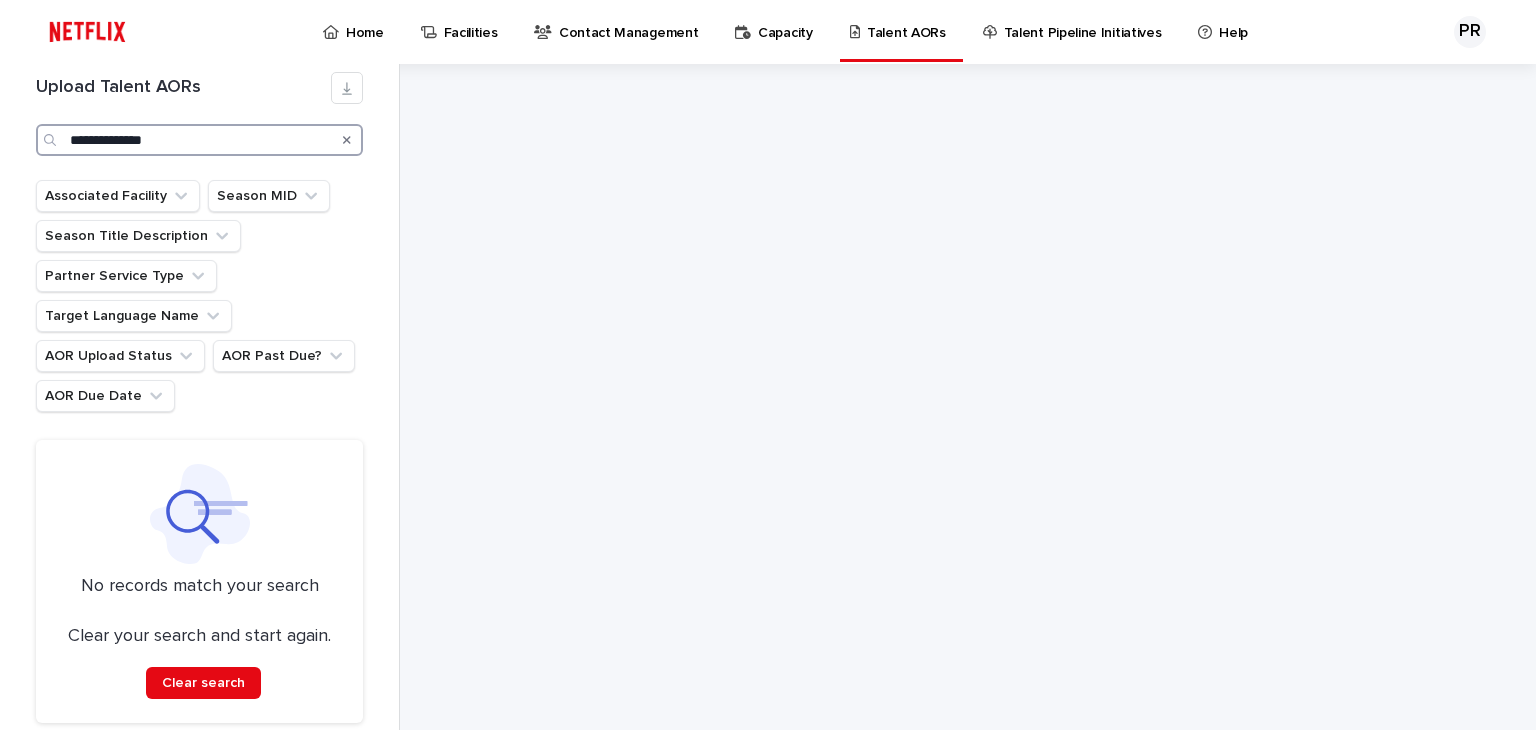 scroll, scrollTop: 24, scrollLeft: 0, axis: vertical 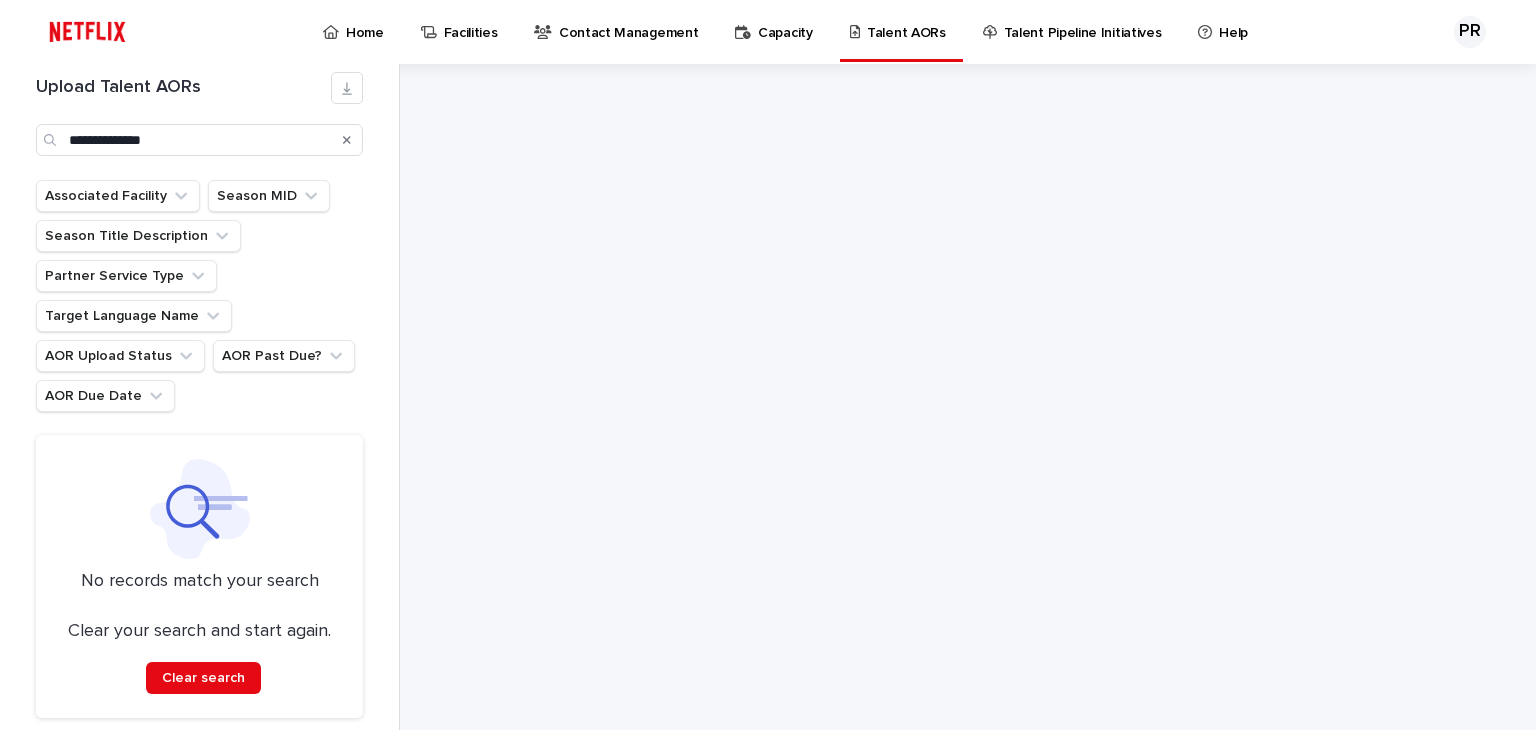 click 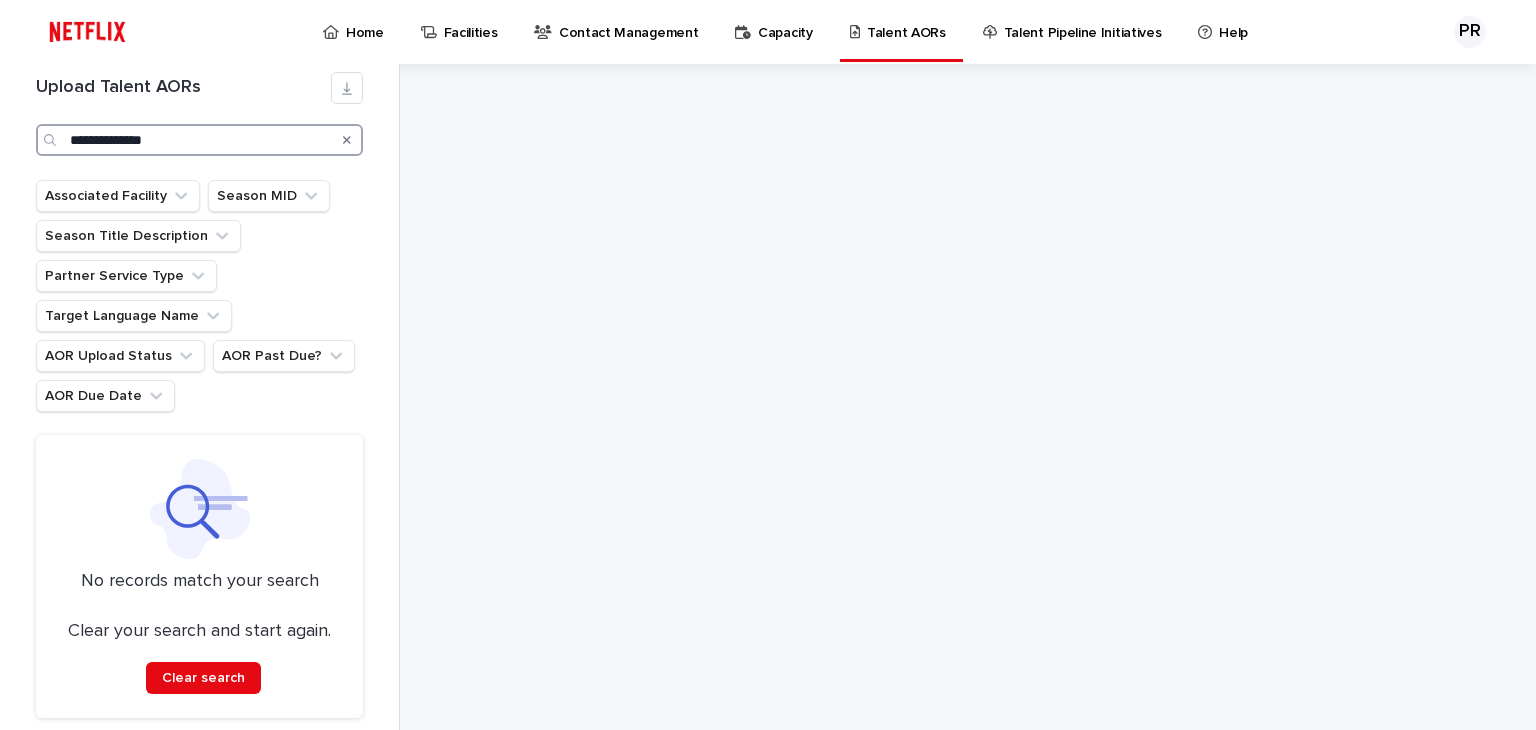click on "**********" at bounding box center (199, 140) 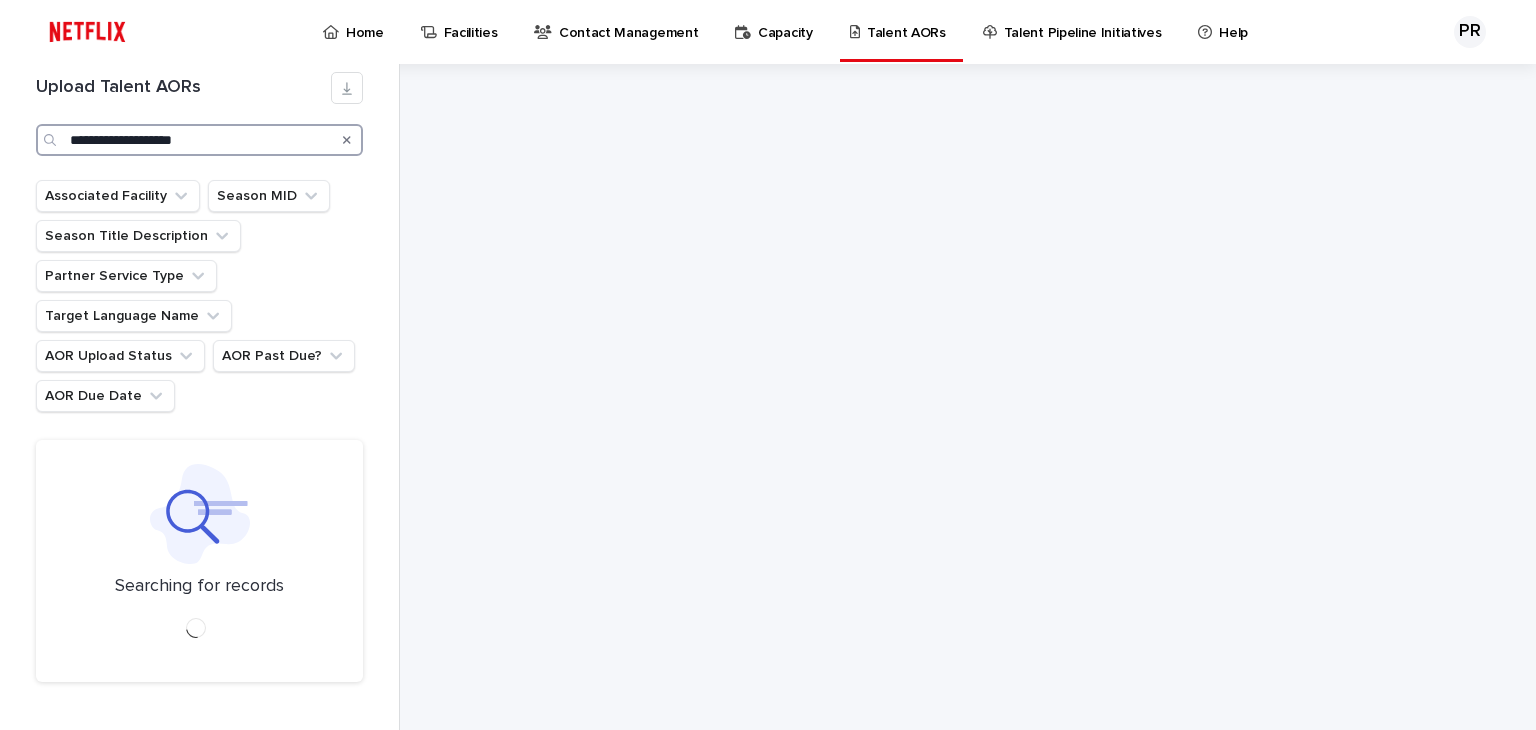 scroll, scrollTop: 0, scrollLeft: 0, axis: both 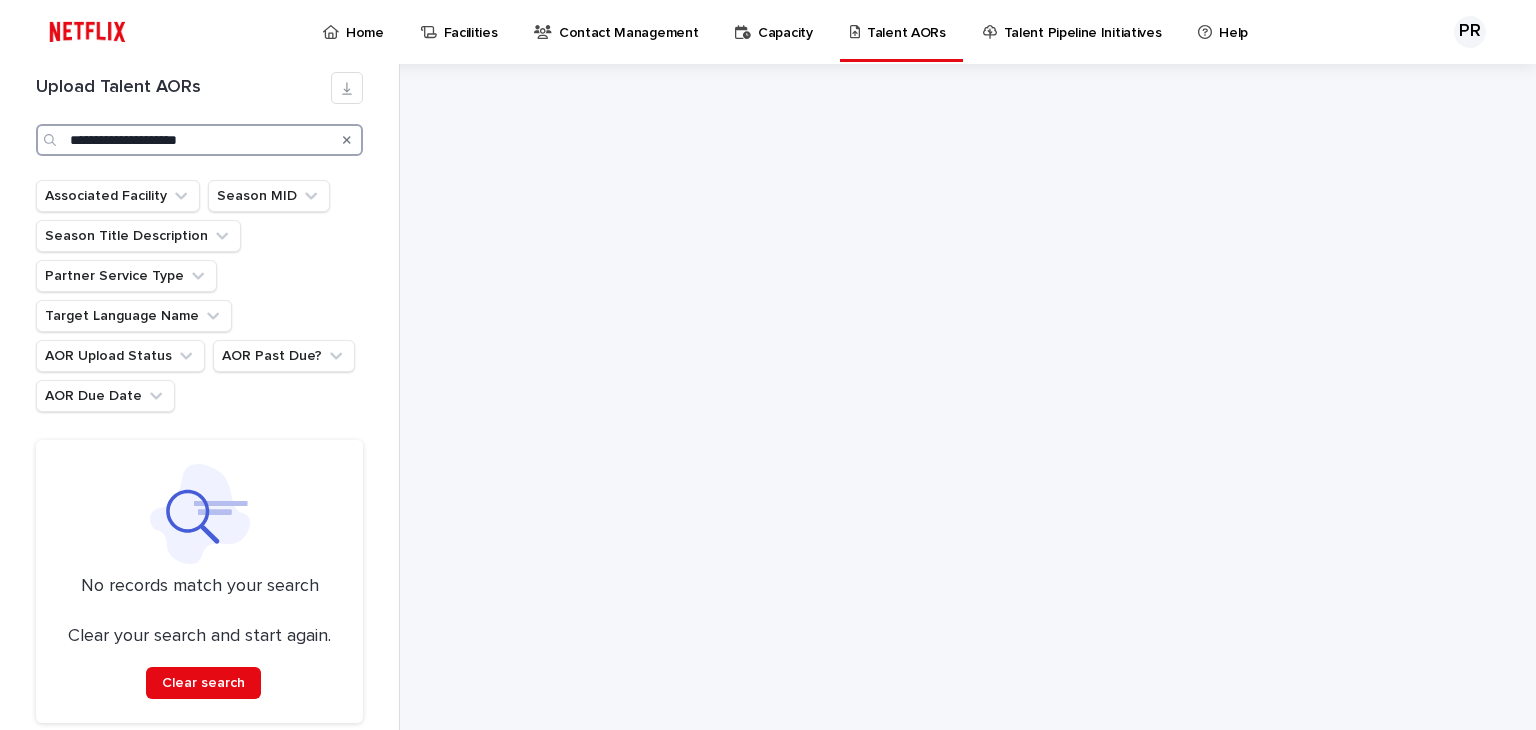 type on "**********" 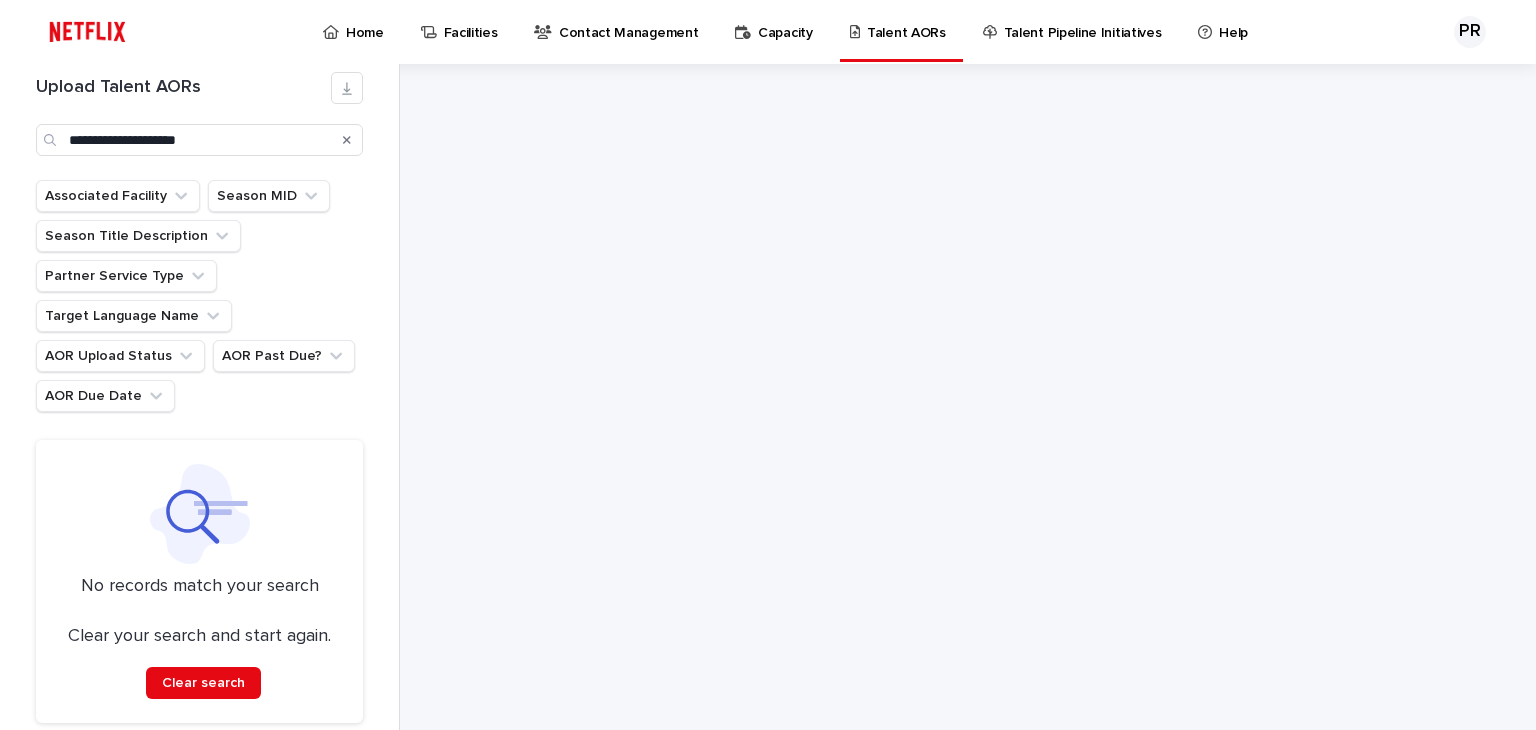 click at bounding box center [347, 140] 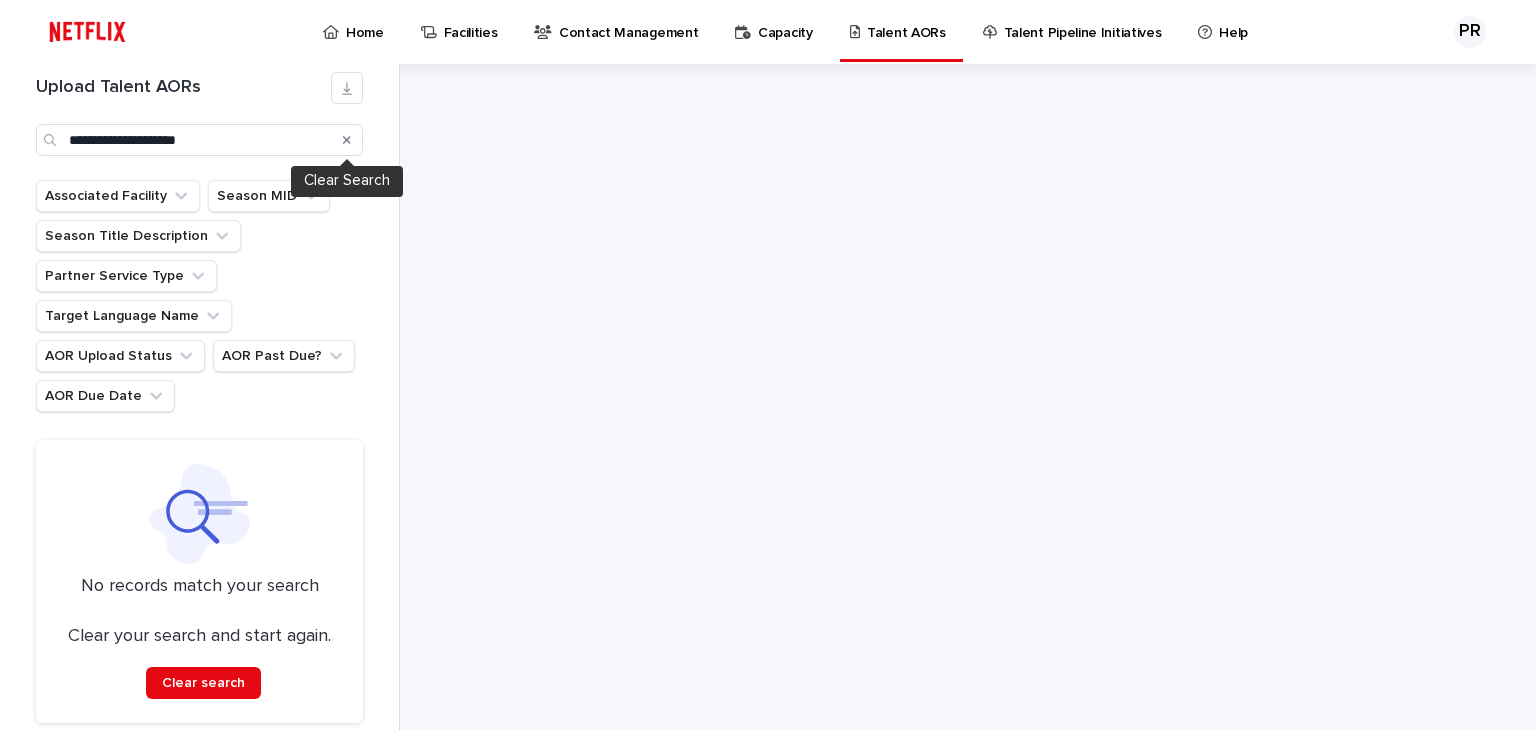 click 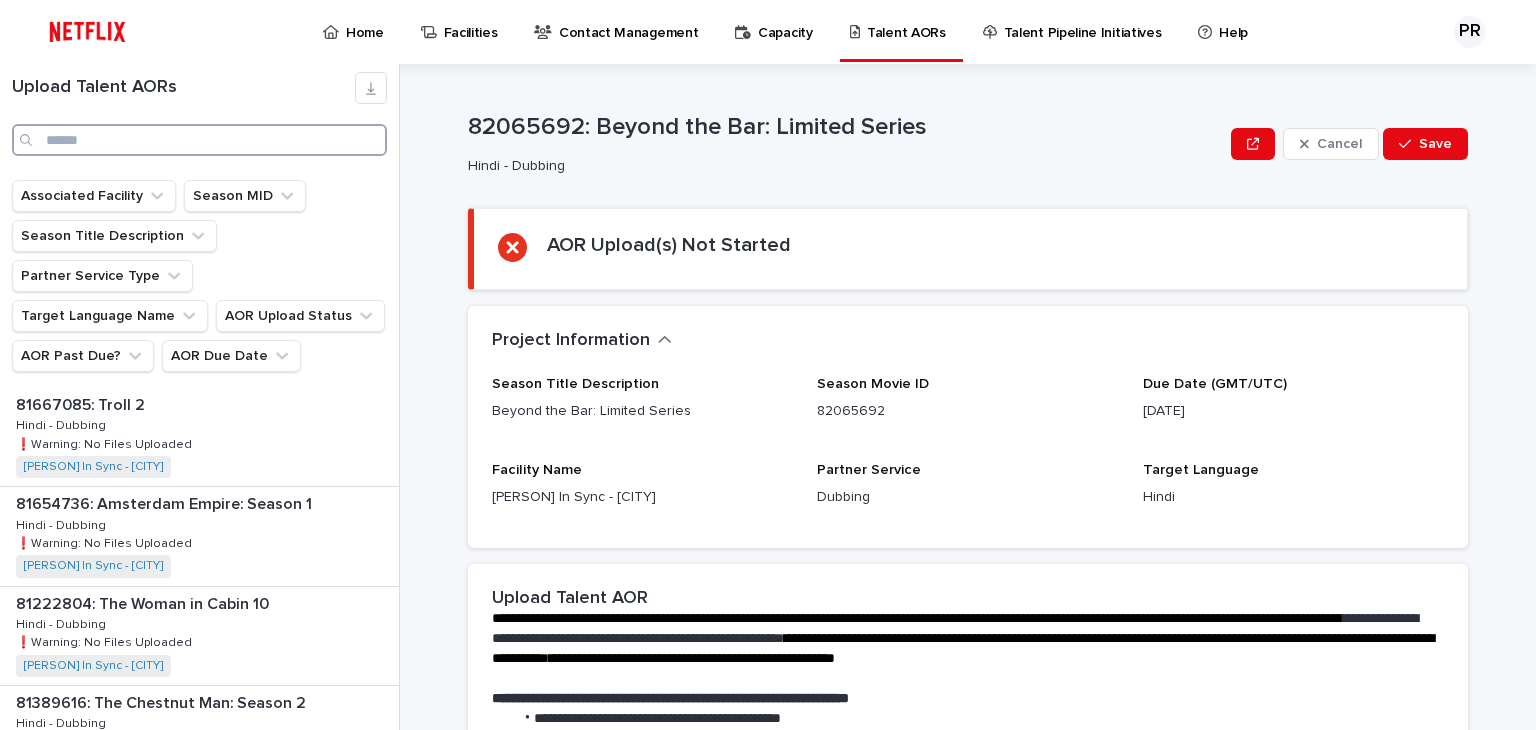 click at bounding box center (199, 140) 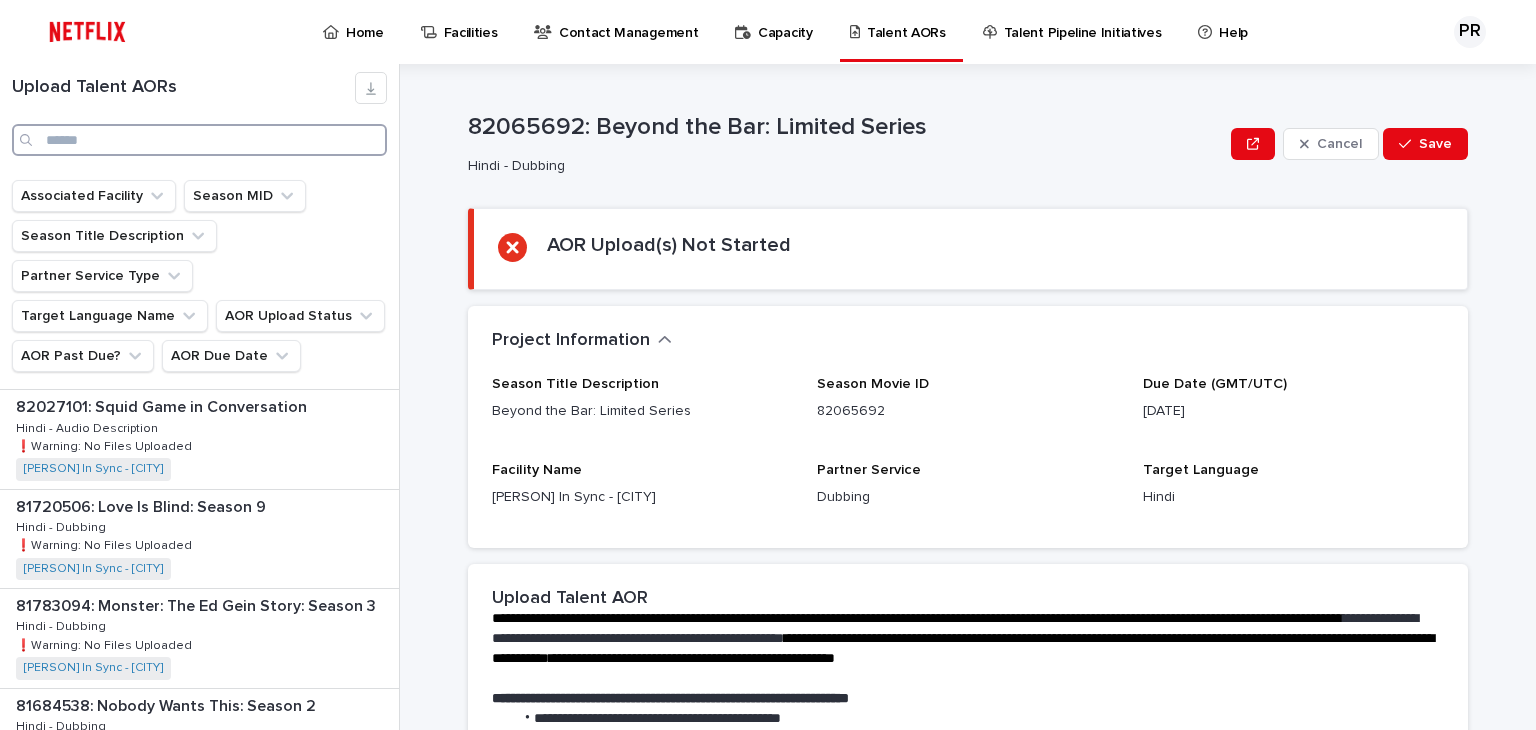 scroll, scrollTop: 1090, scrollLeft: 0, axis: vertical 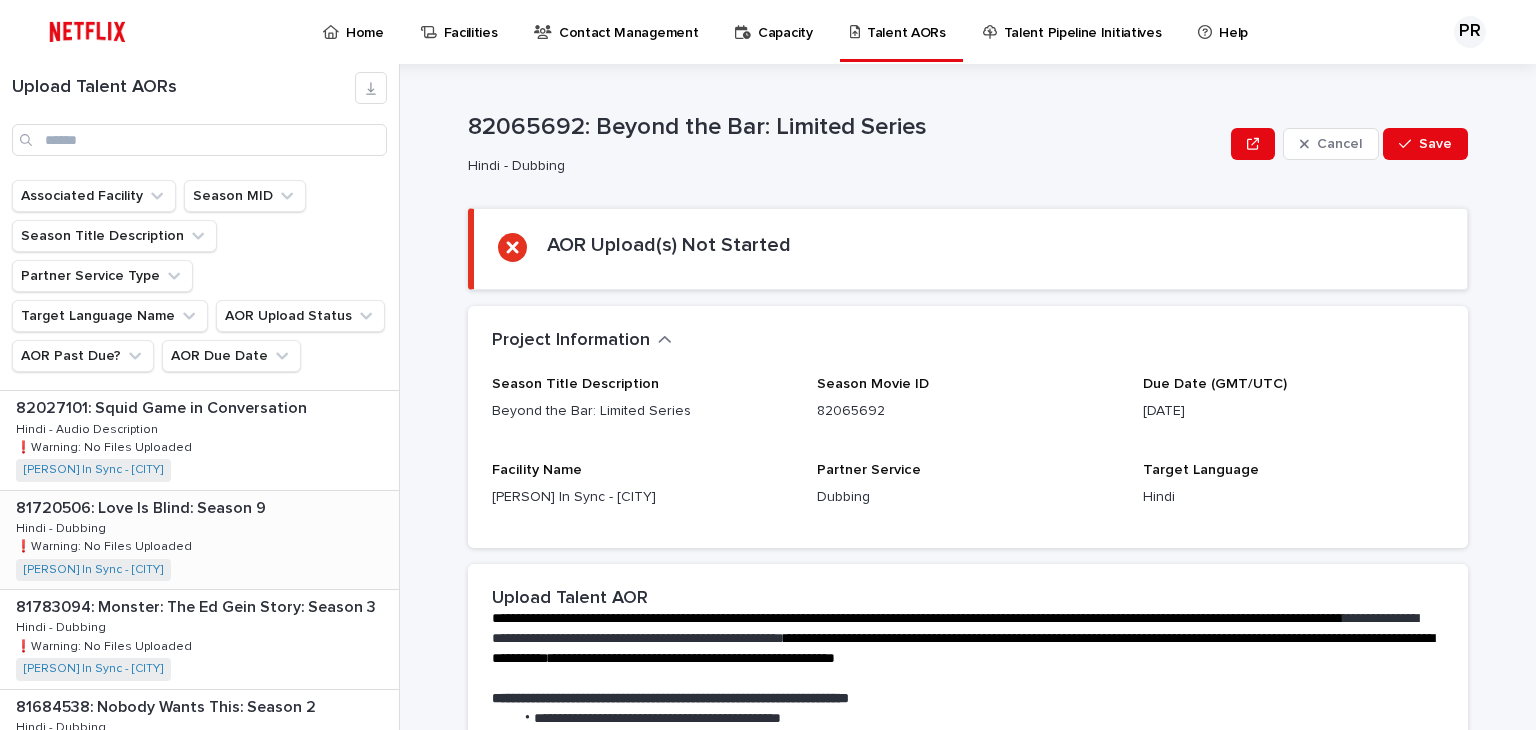 click on "[NUMBER]: [TITLE] 81720506: [TITLE]   Hindi - Dubbing Hindi - Dubbing   ❗️Warning: No Files Uploaded ❗️Warning: No Files Uploaded   [PERSON] In Sync - [CITY]   + 0" at bounding box center [199, 540] 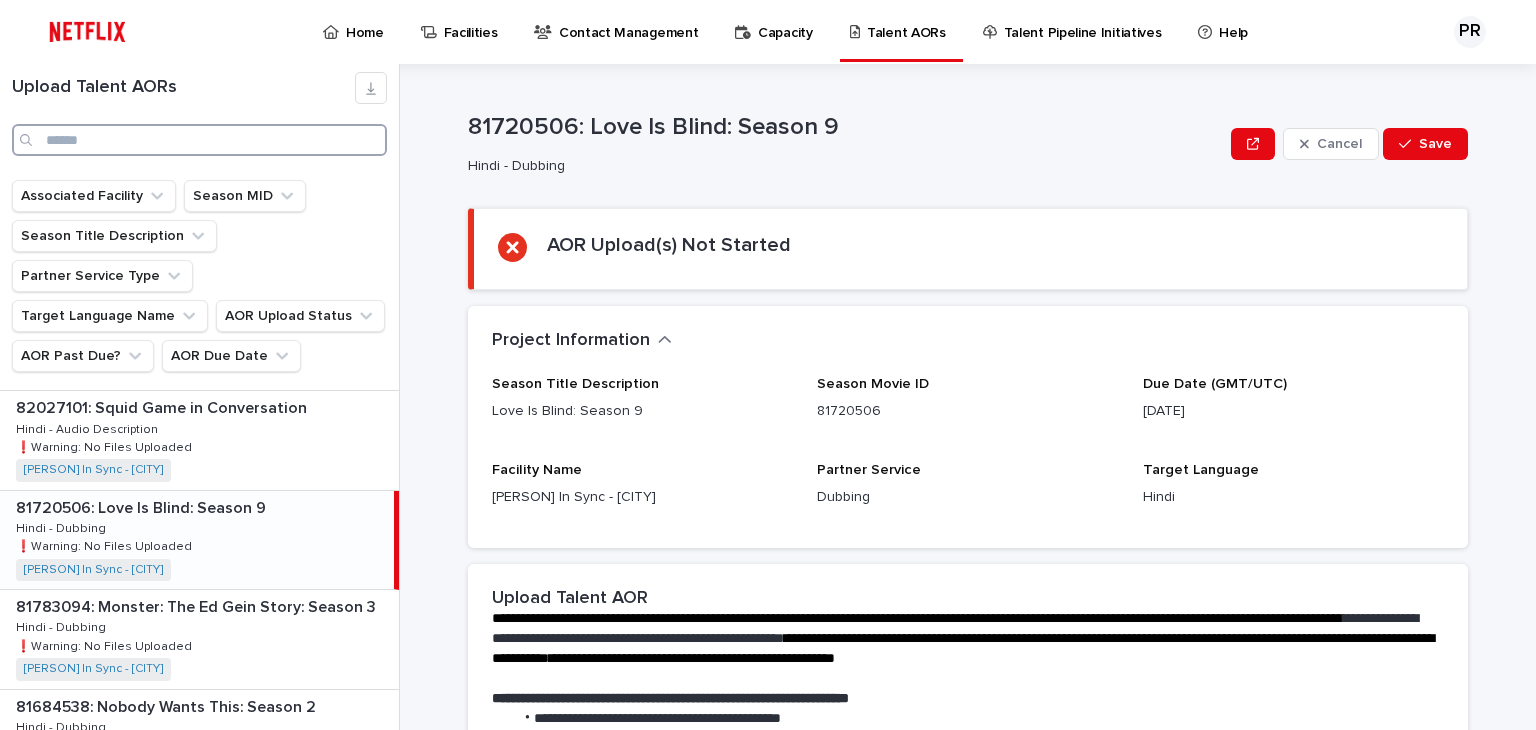click at bounding box center [199, 140] 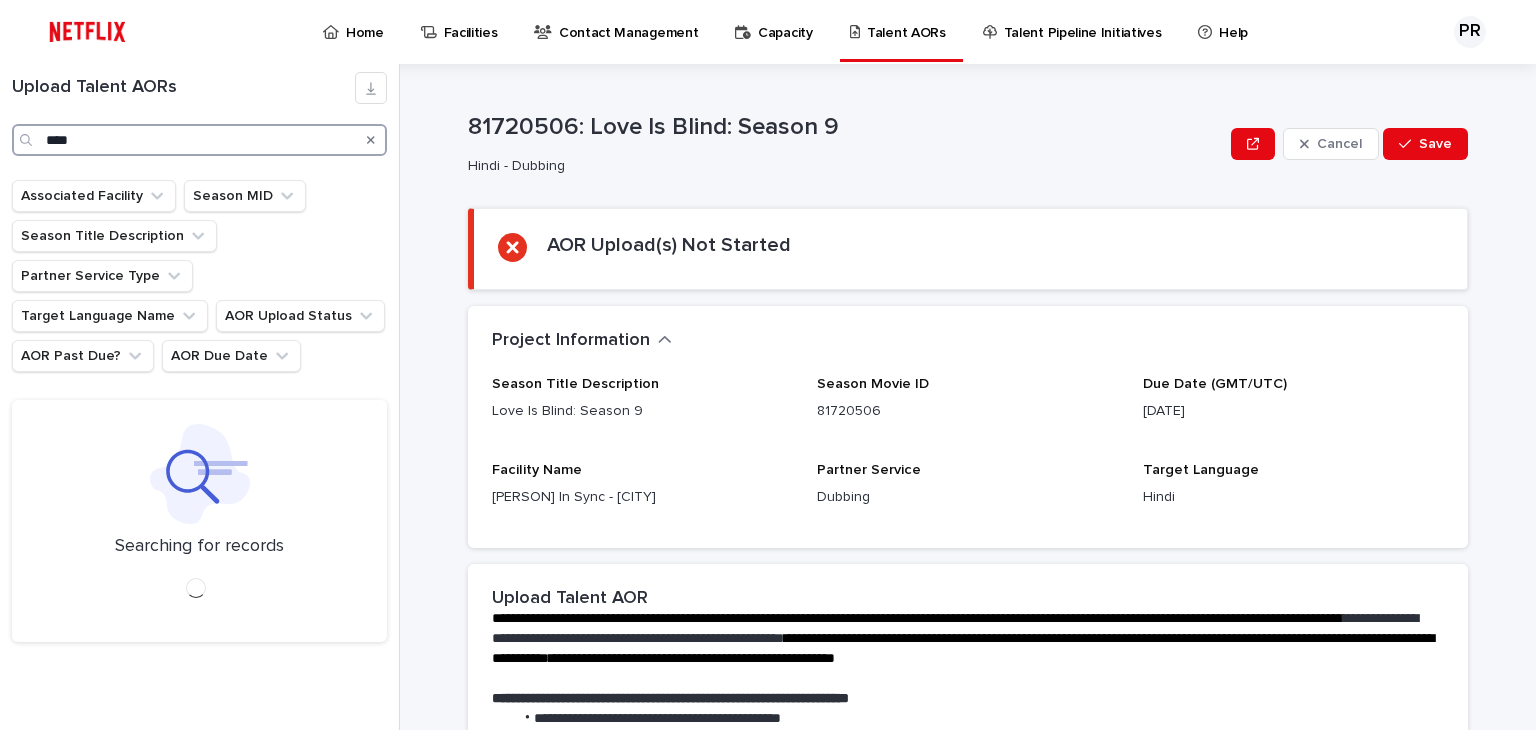 scroll, scrollTop: 0, scrollLeft: 0, axis: both 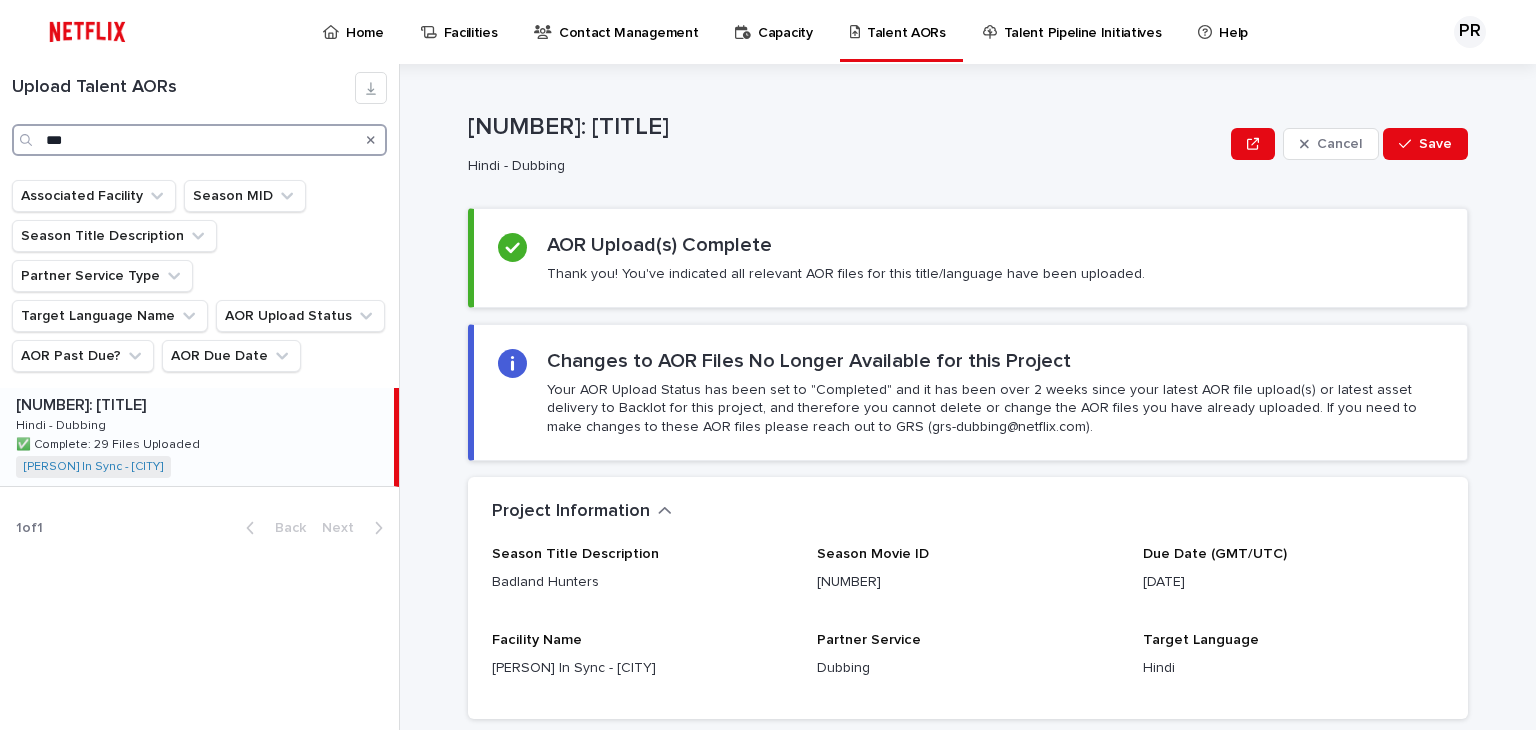 type on "***" 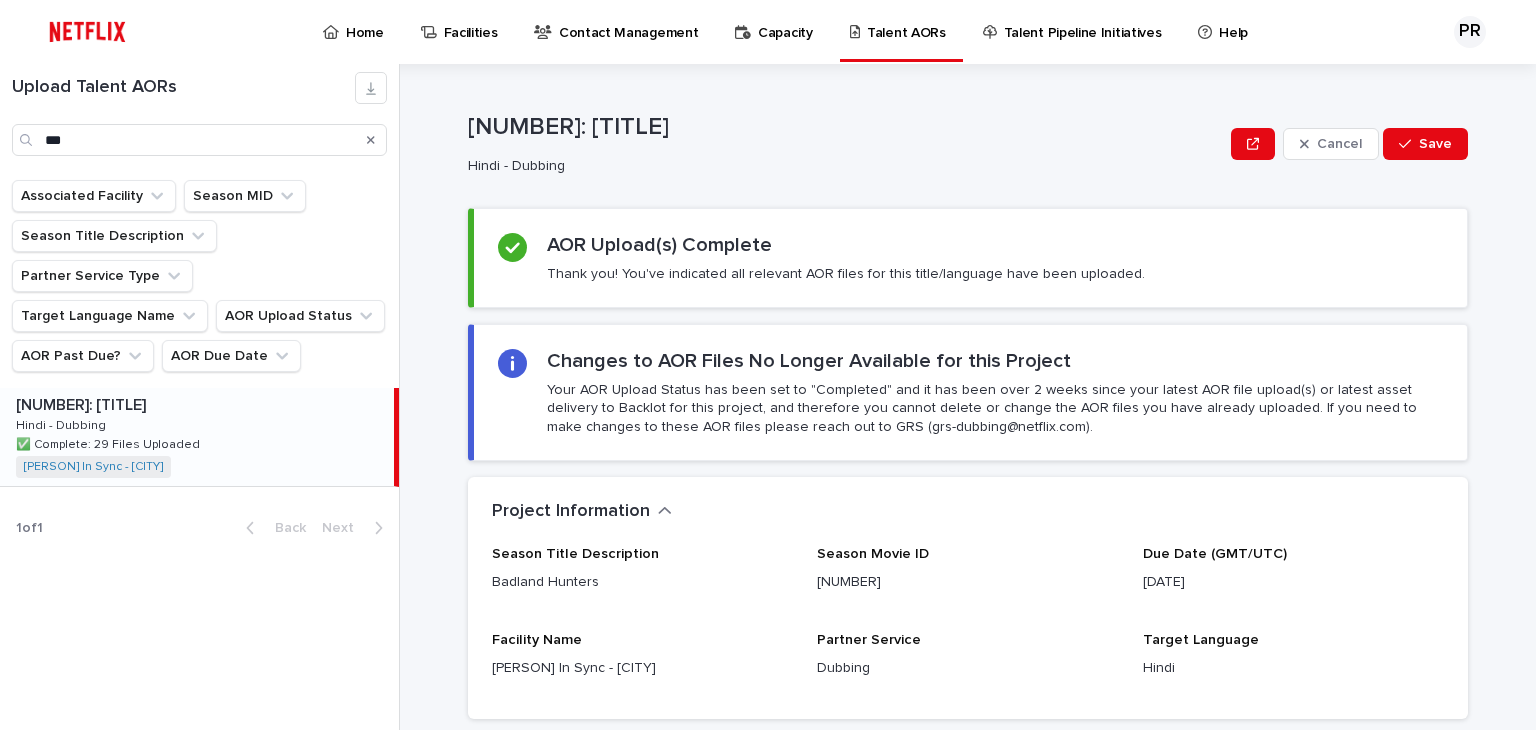 click 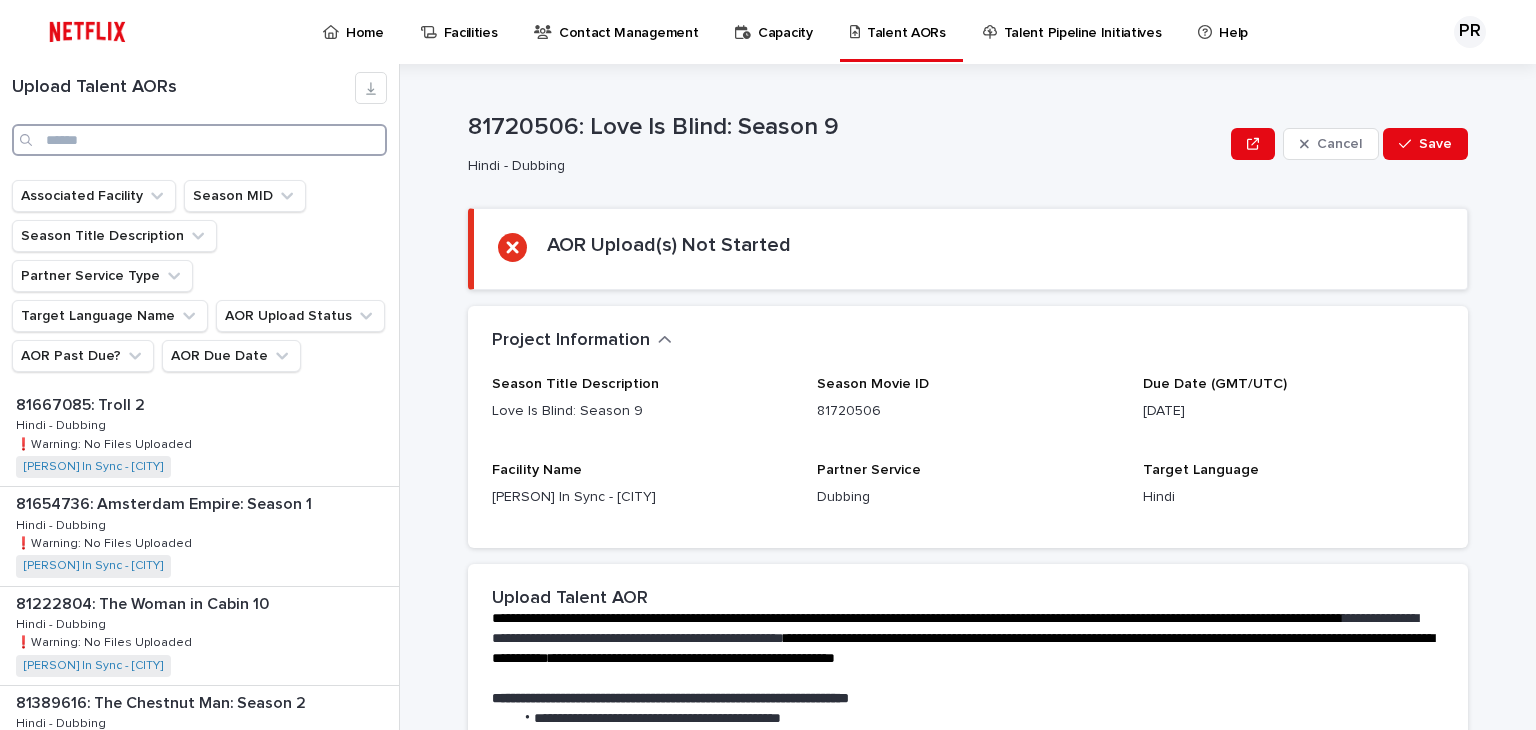 click at bounding box center (199, 140) 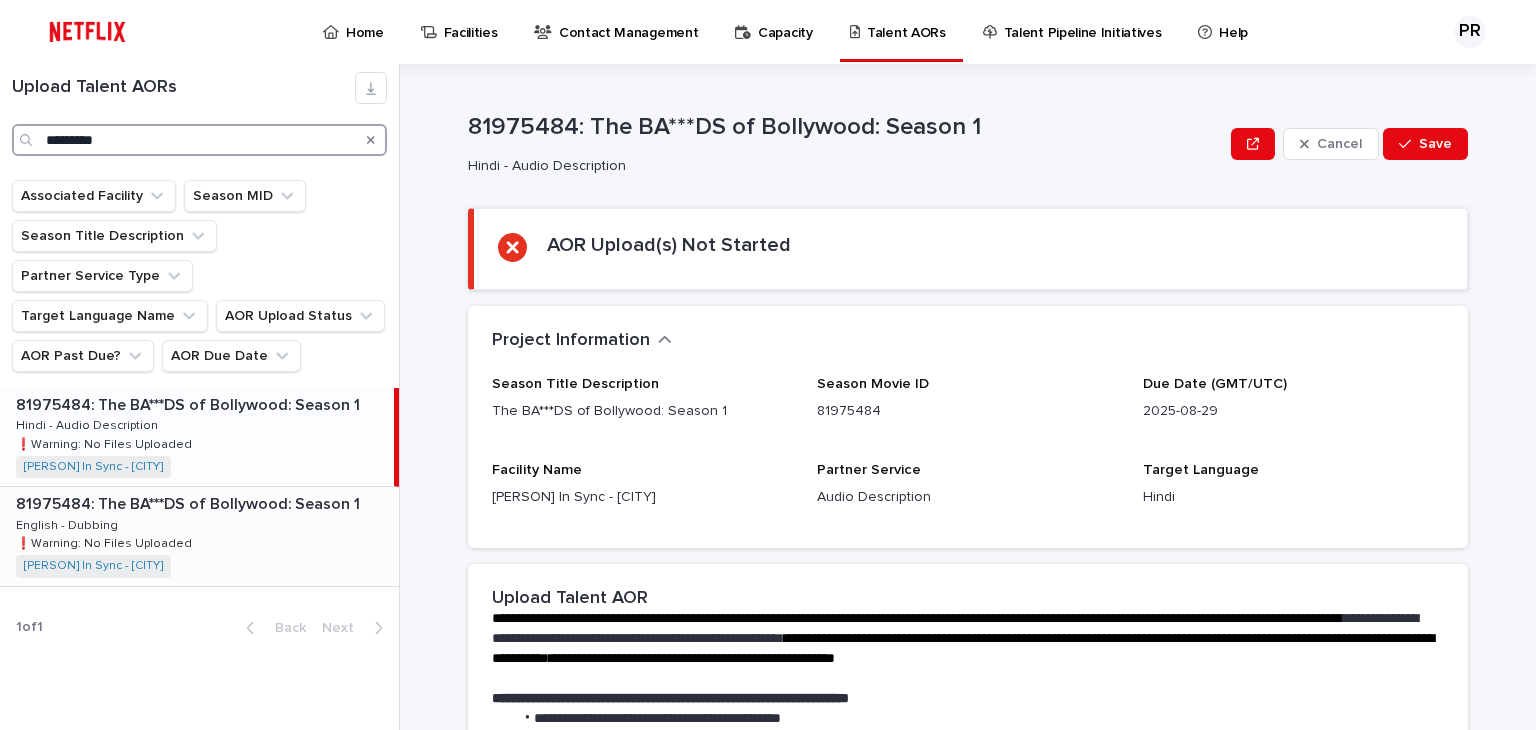 type on "*********" 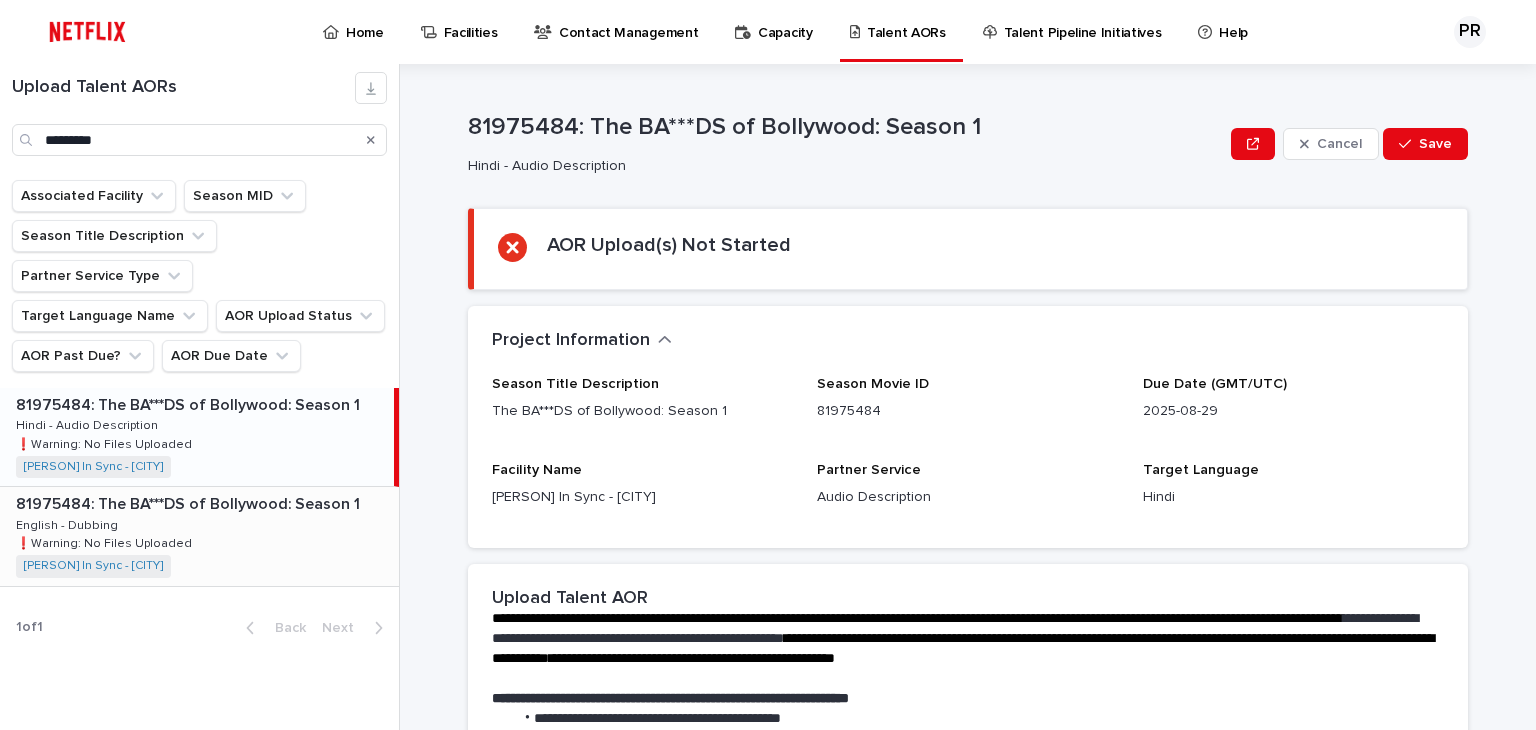 click on "[NUMBER]: [TITLE] 81975484: [TITLE]   English - Dubbing English - Dubbing   ❗️Warning: No Files Uploaded ❗️Warning: No Files Uploaded   [PERSON] In Sync - [CITY]   + 0" at bounding box center (199, 536) 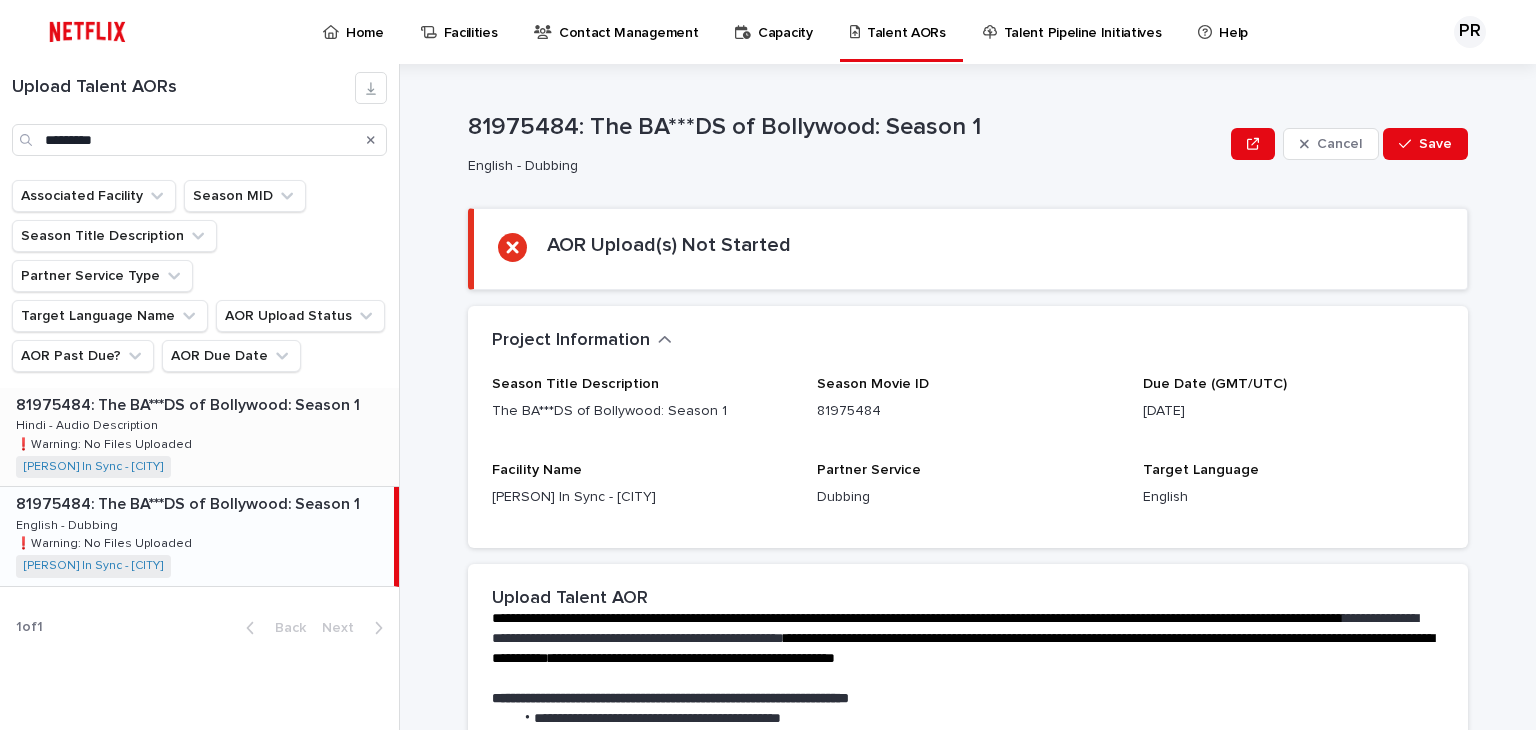 click on "[NUMBER]: [TITLE] 81975484: [TITLE]   Hindi - Audio Description Hindi - Audio Description   ❗️Warning: No Files Uploaded ❗️Warning: No Files Uploaded   [PERSON] In Sync - [CITY]   + 0" at bounding box center [199, 437] 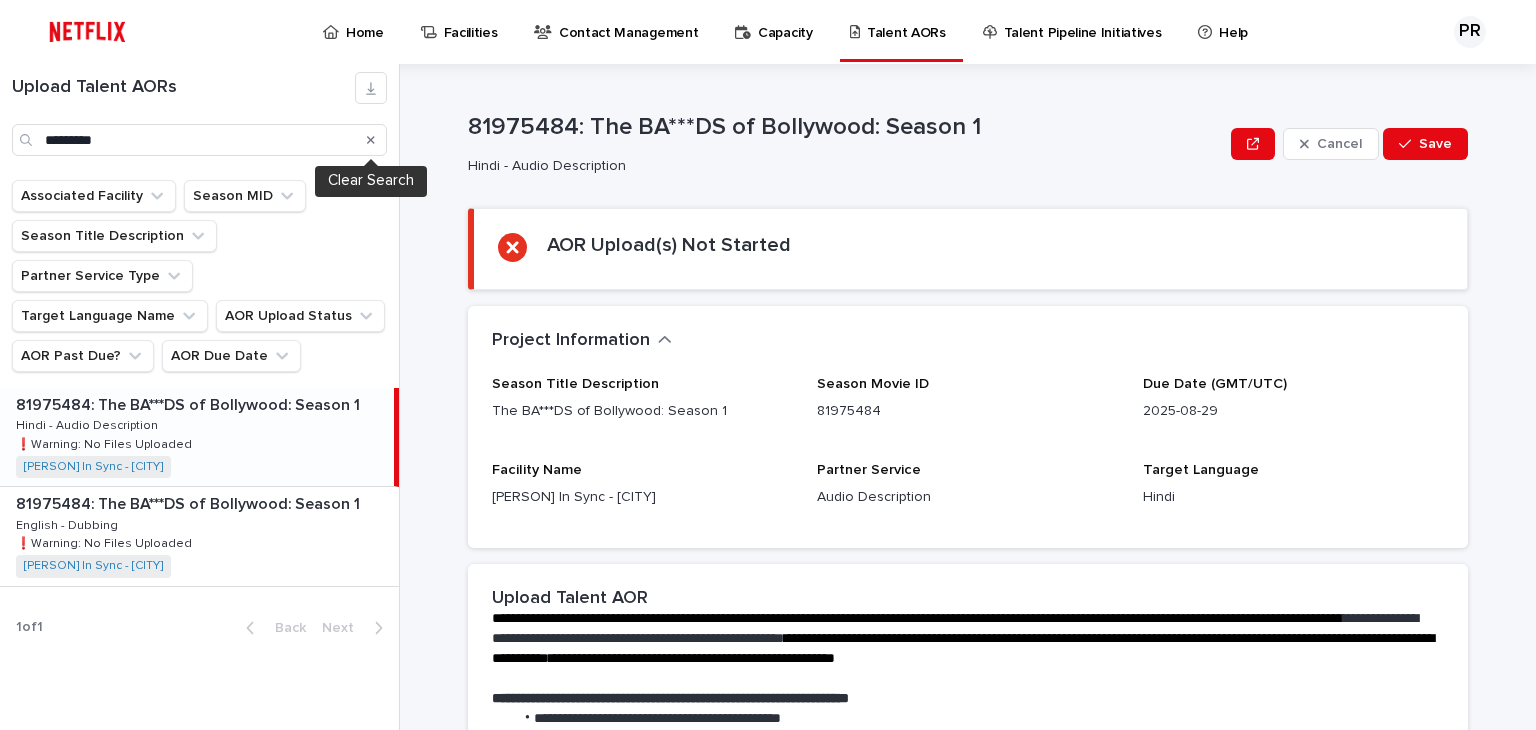 click 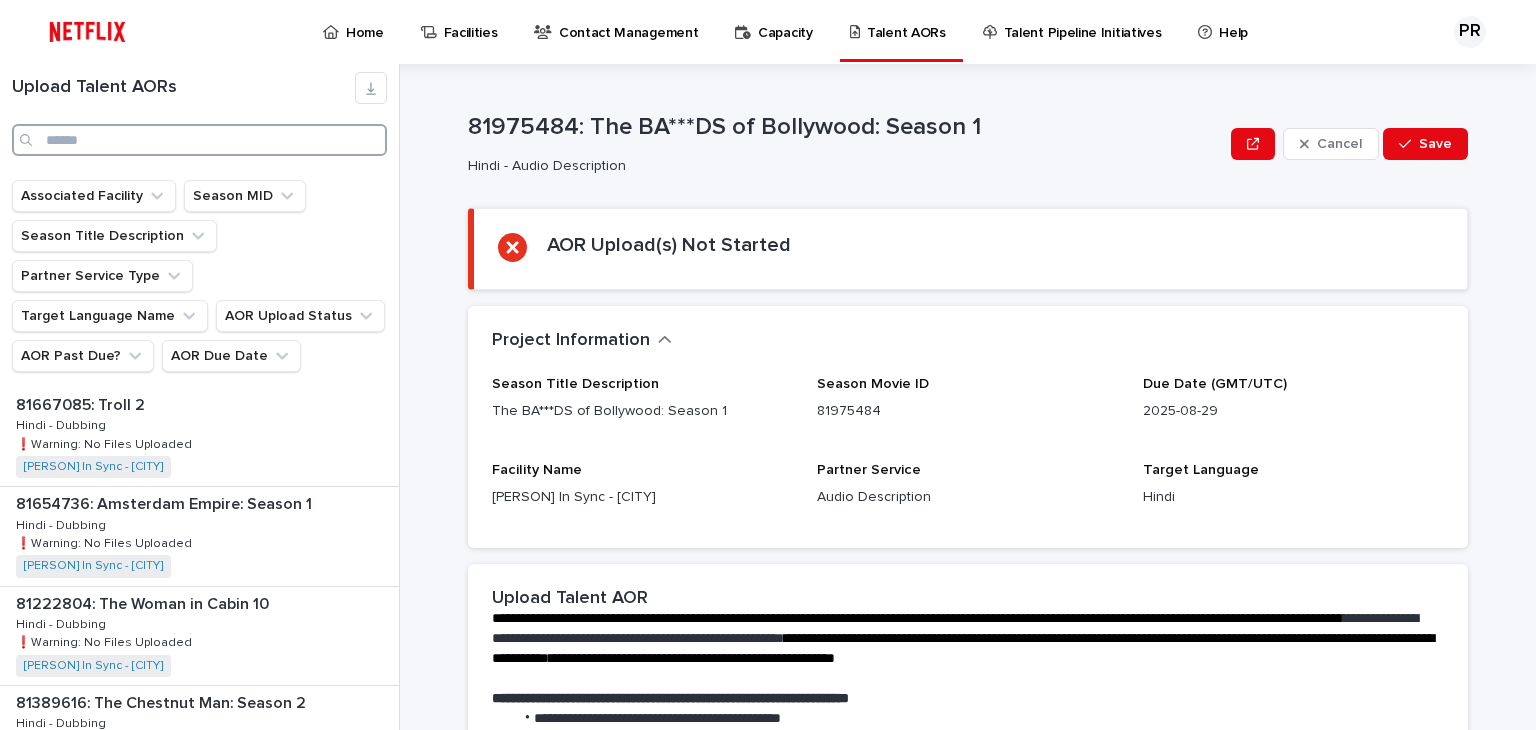 click at bounding box center (199, 140) 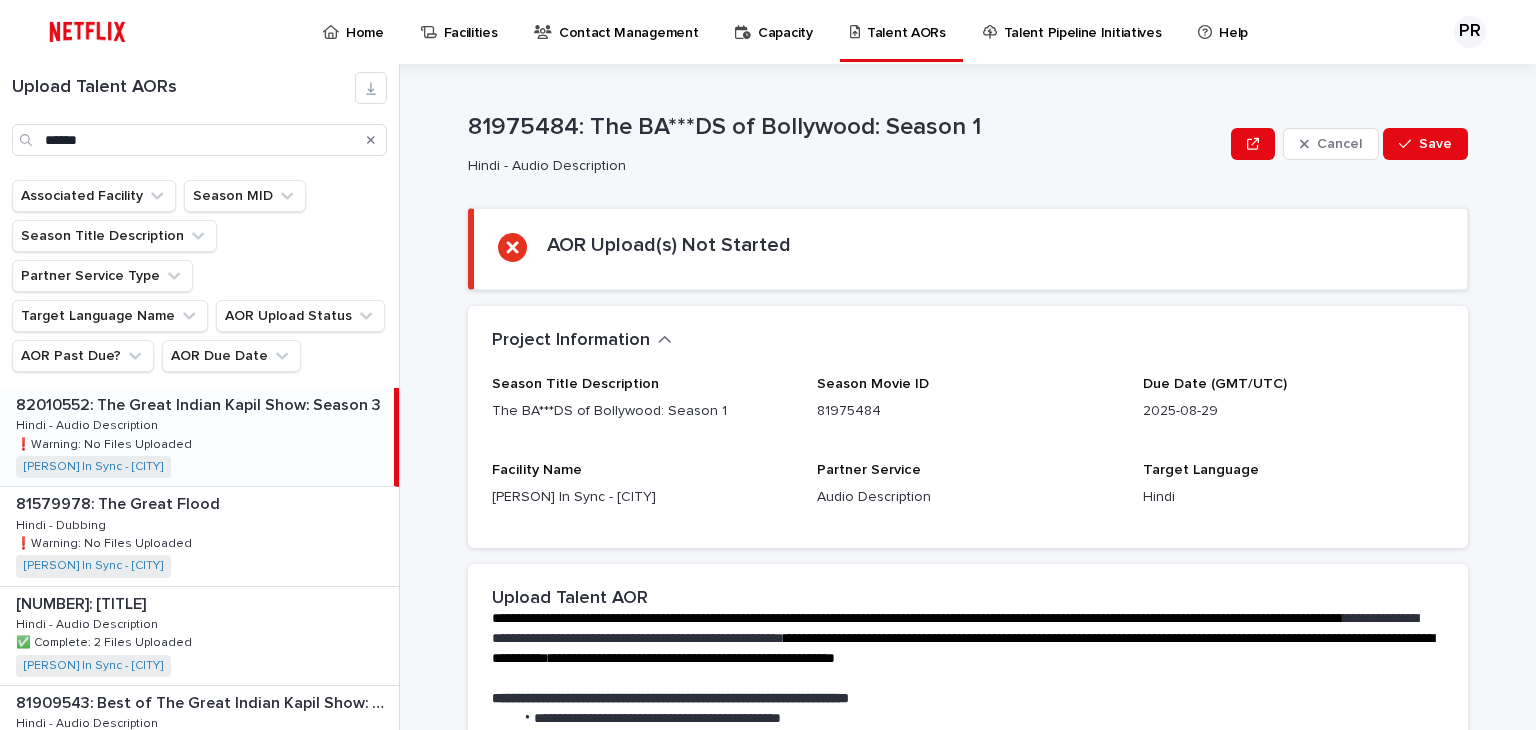 click on "[NUMBER]: [TITLE] 82010552: [TITLE]   Hindi - Audio Description Hindi - Audio Description   ❗️Warning: No Files Uploaded ❗️Warning: No Files Uploaded   [PERSON] In Sync - [CITY]   + 0" at bounding box center (197, 437) 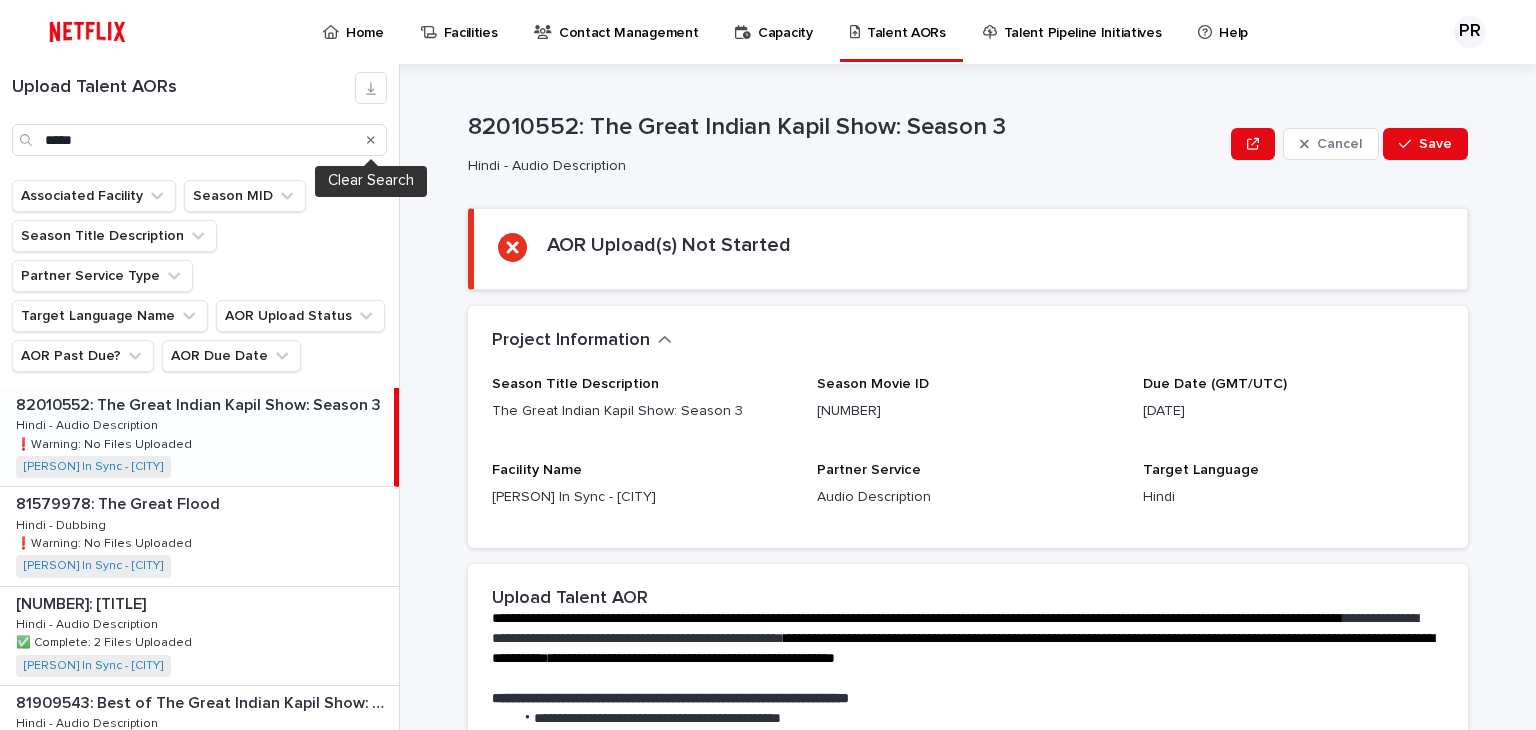 click 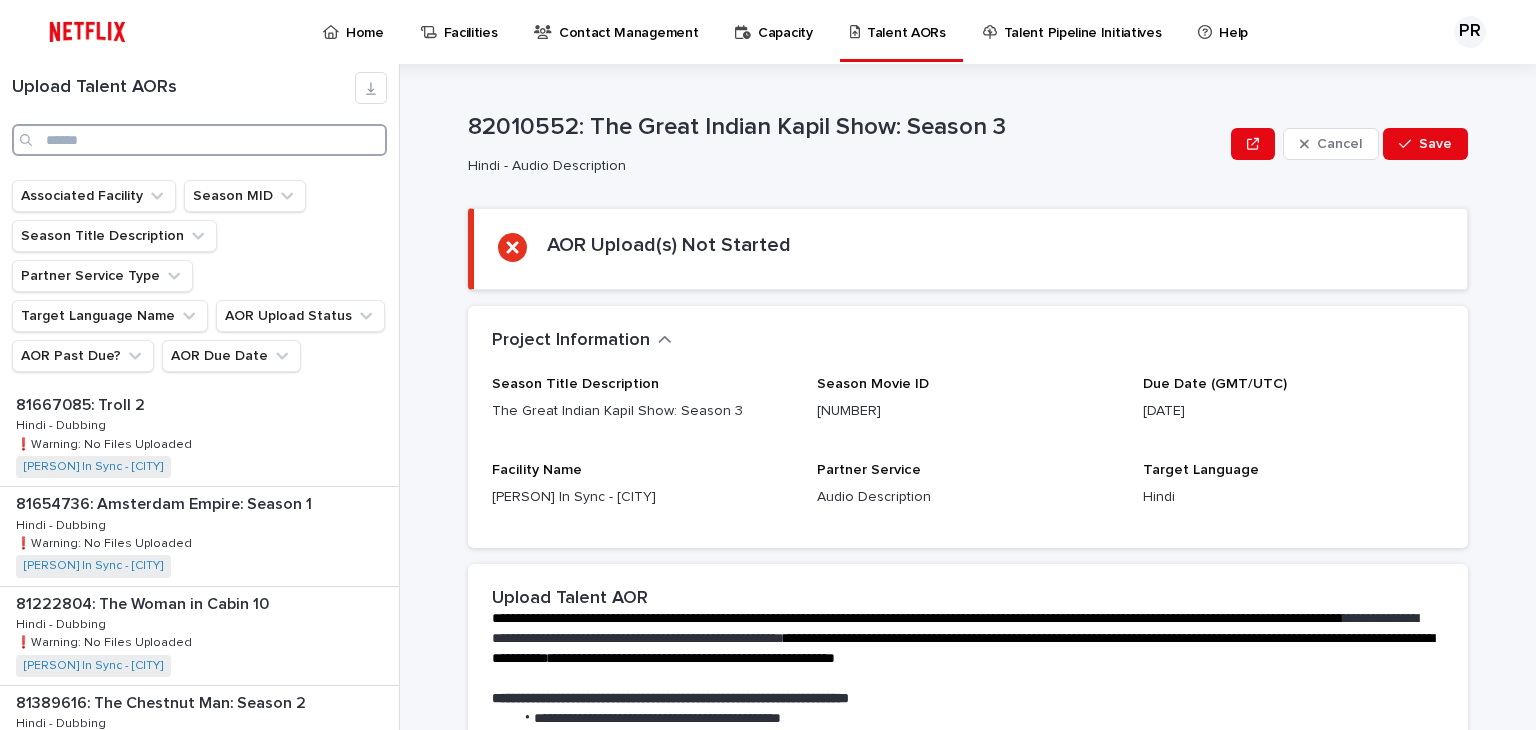 click at bounding box center [199, 140] 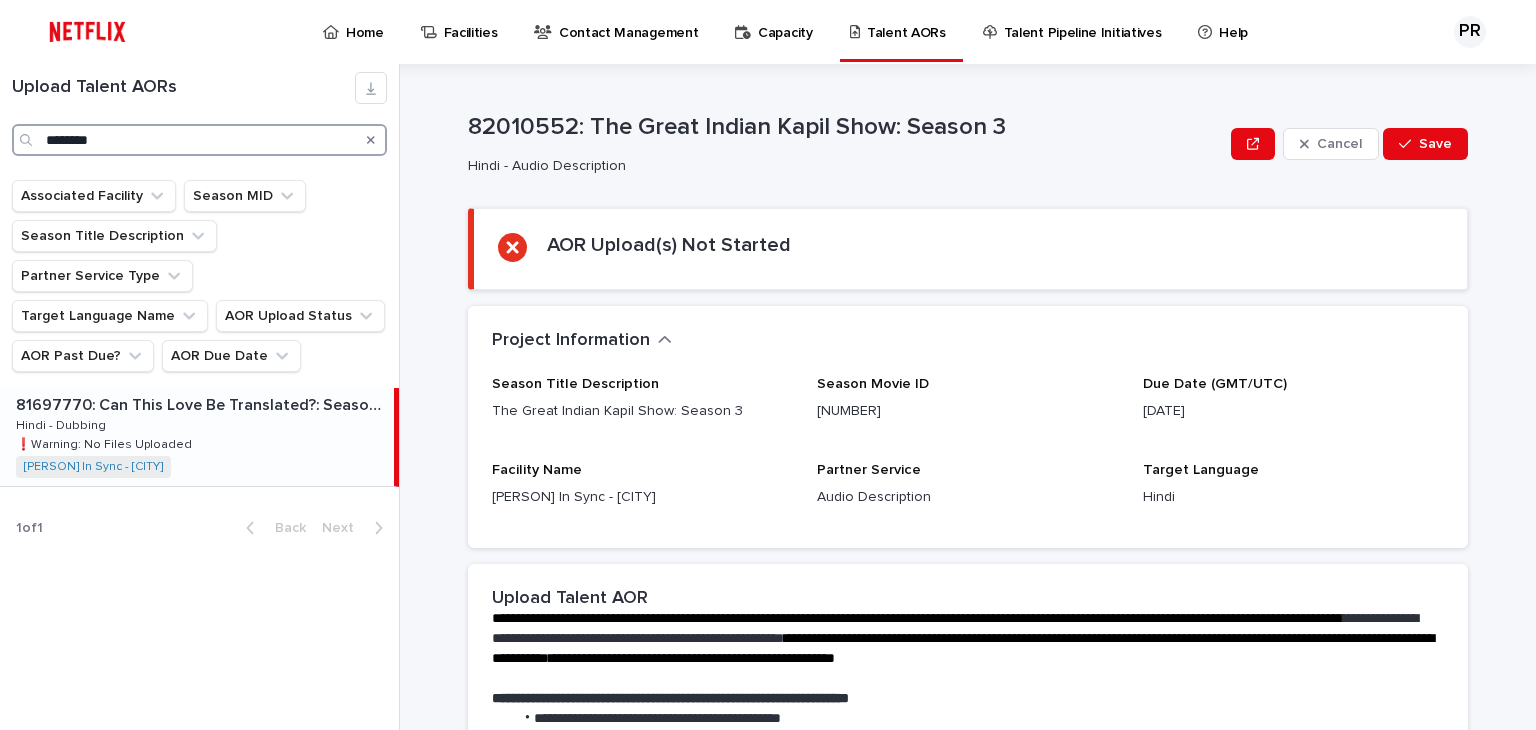 type on "********" 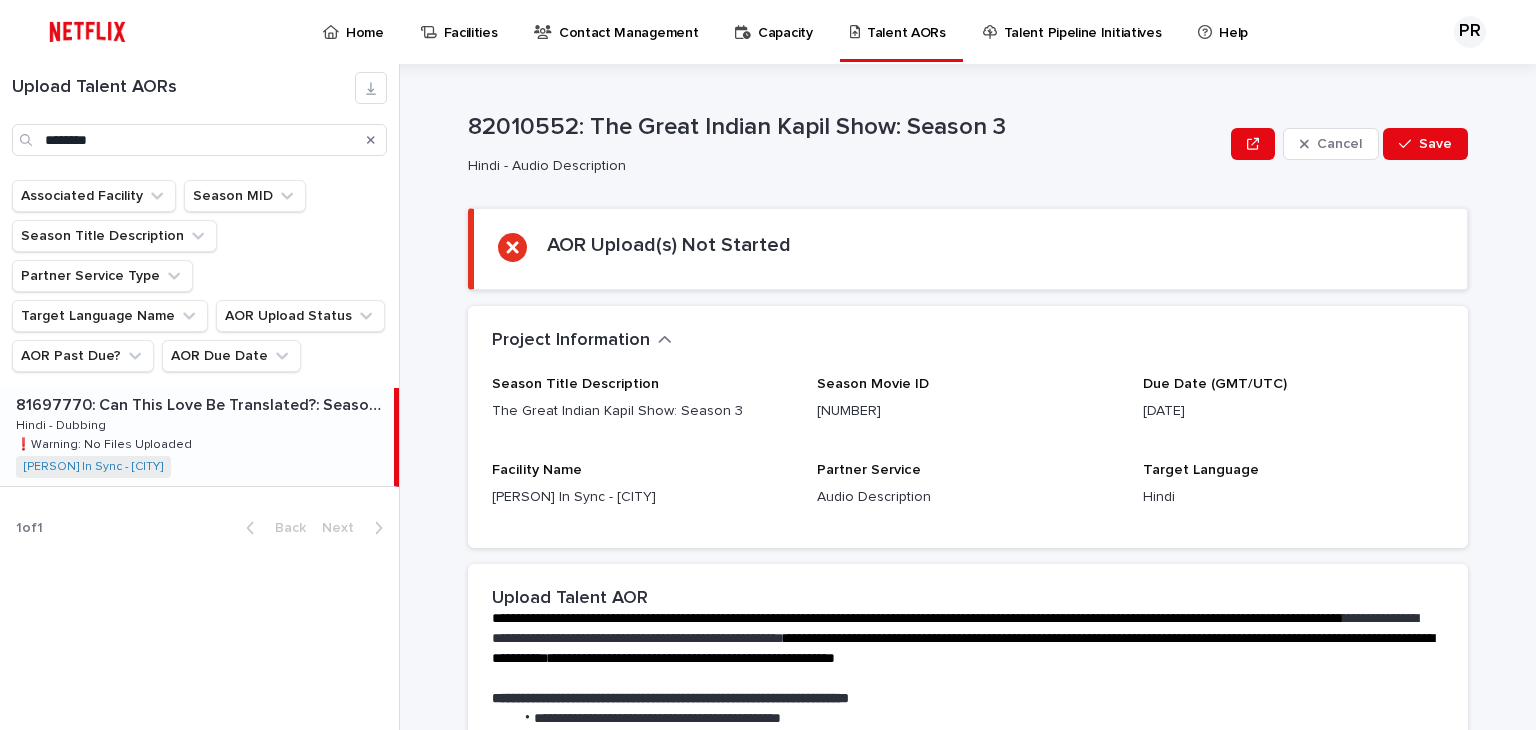 click on "81697770: Can This Love Be Translated?: Season 1" at bounding box center (203, 403) 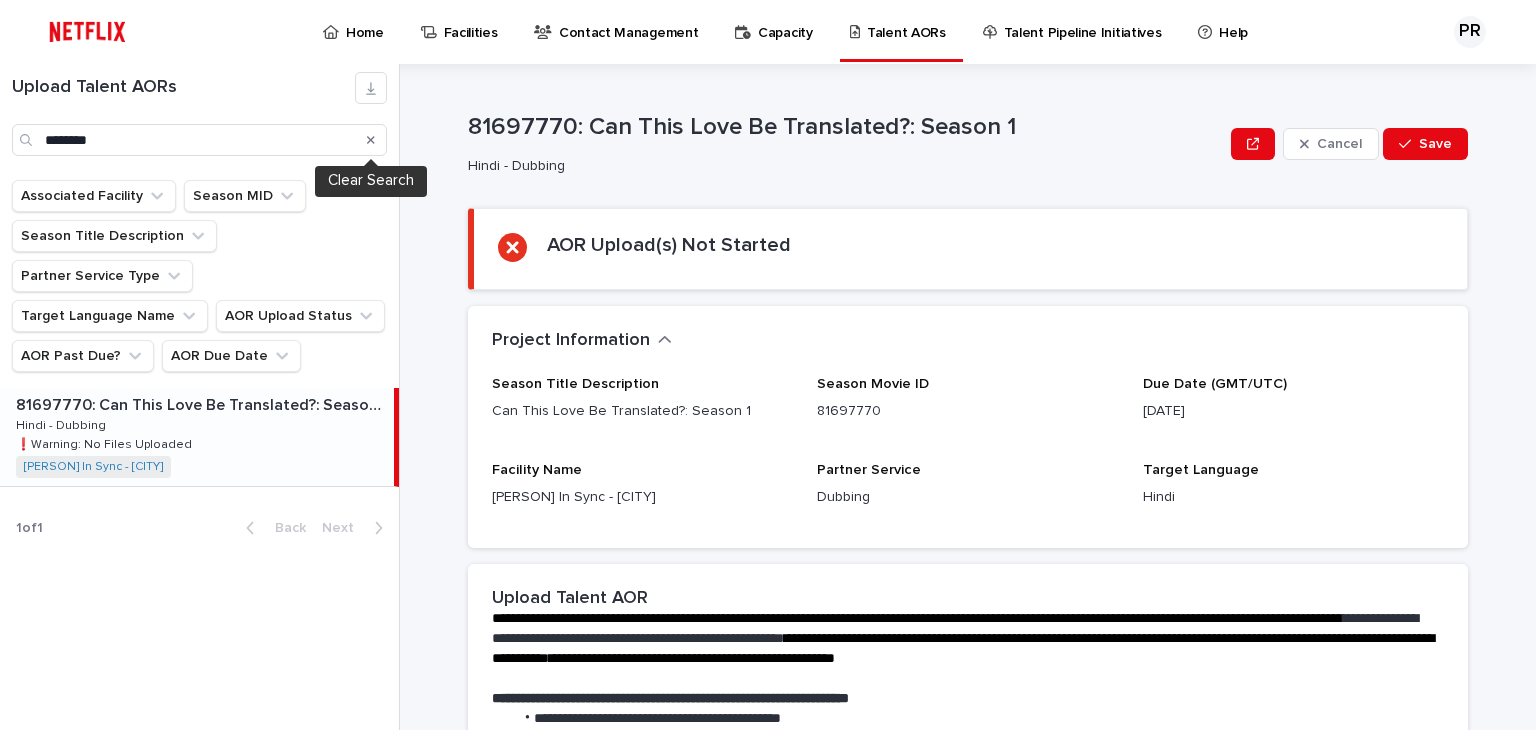 click 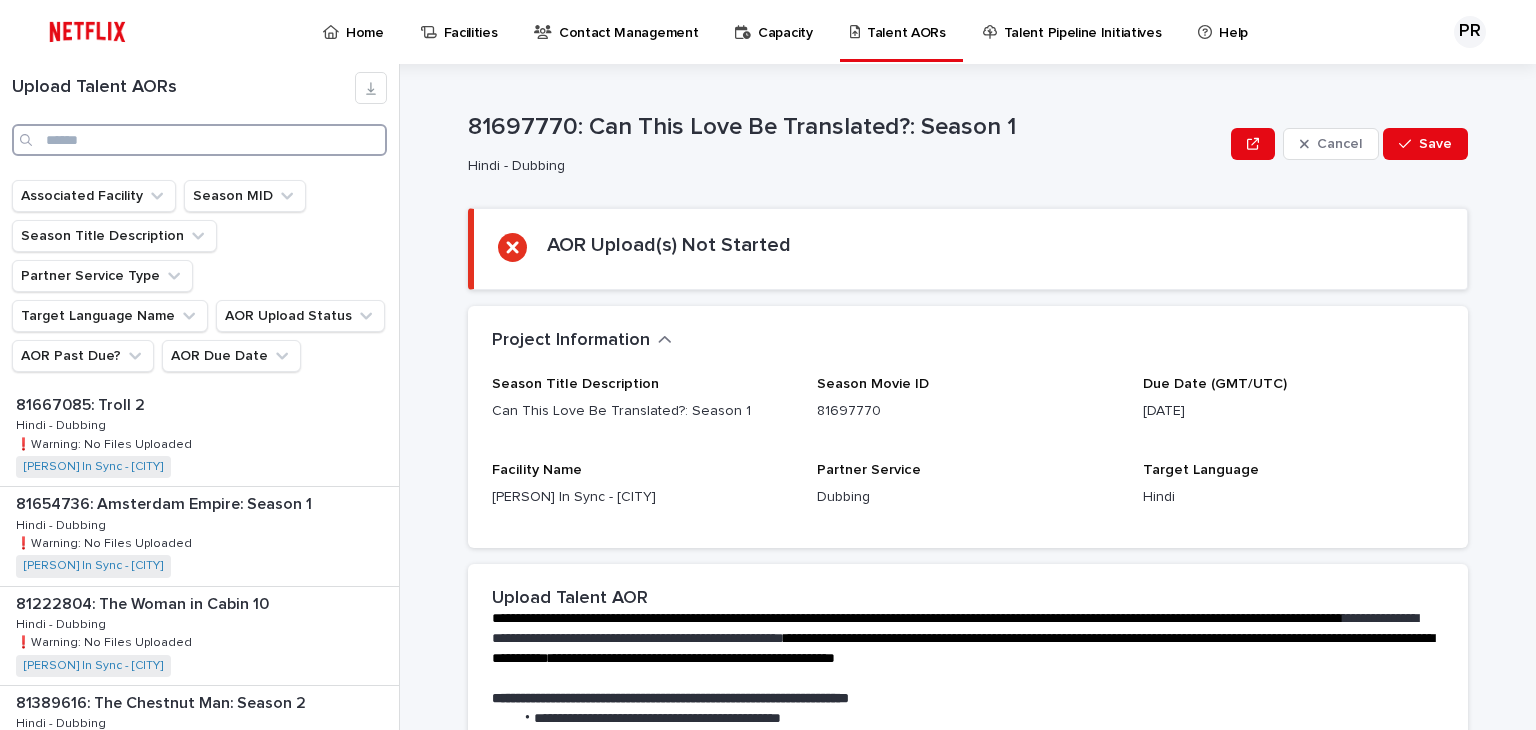 click at bounding box center (199, 140) 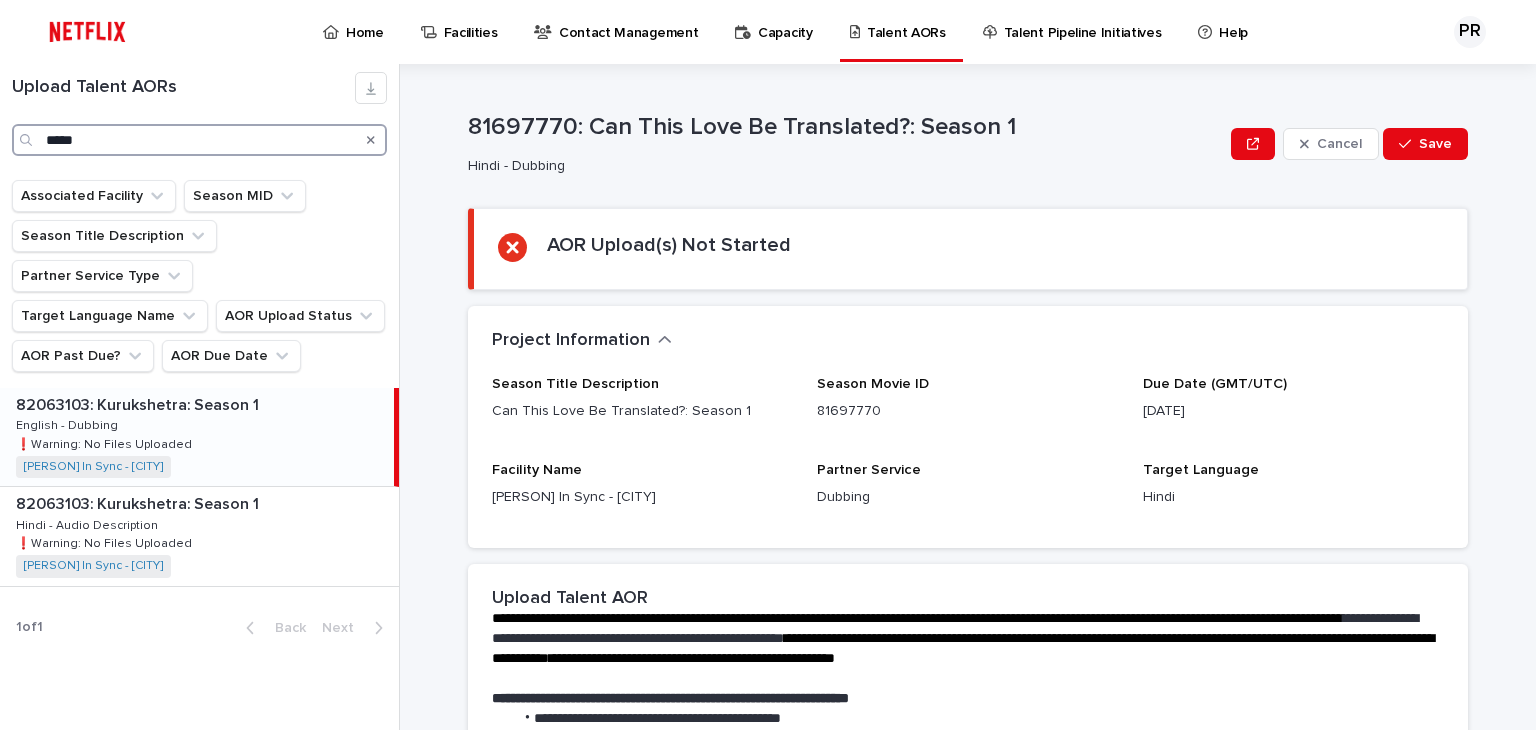type on "*****" 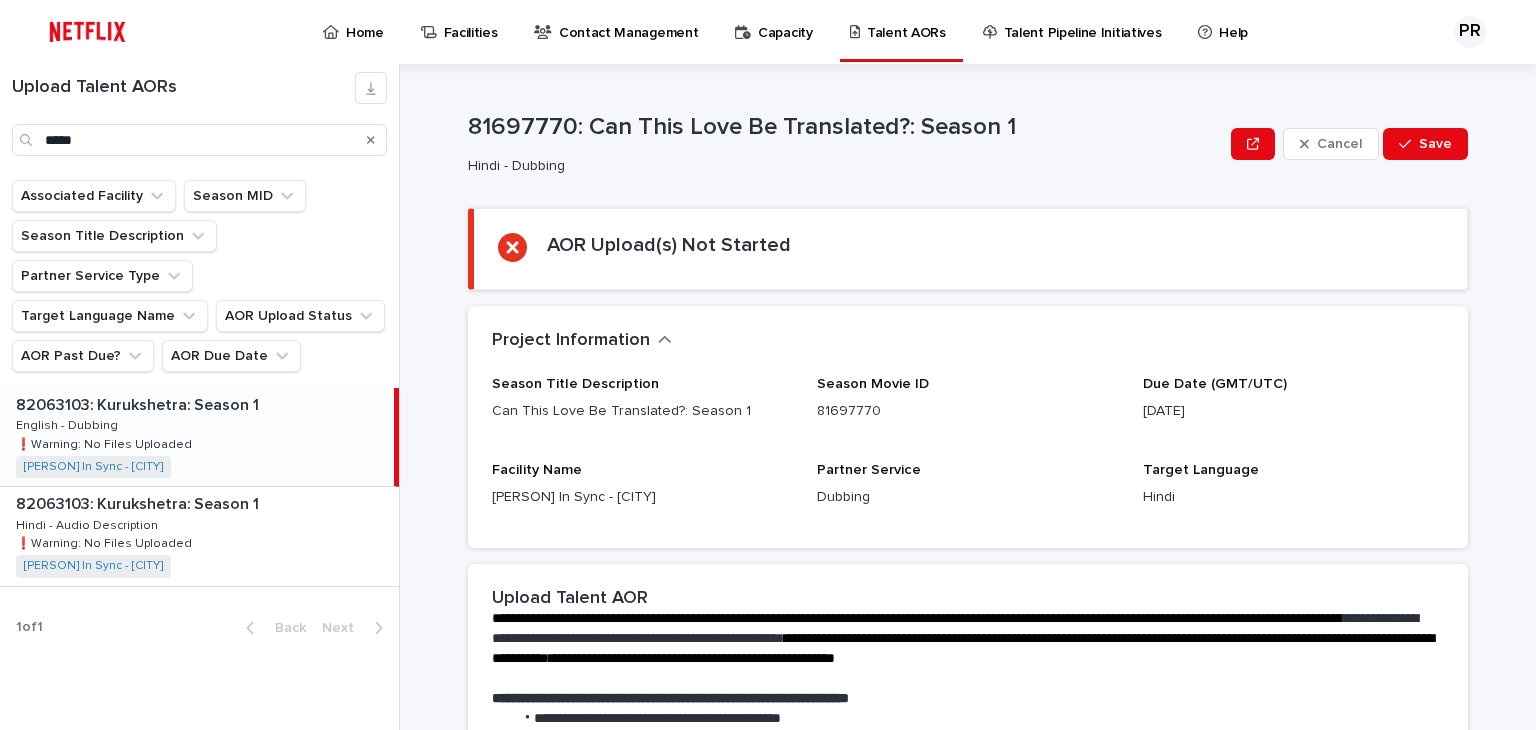 click on "English - Dubbing" at bounding box center [69, 424] 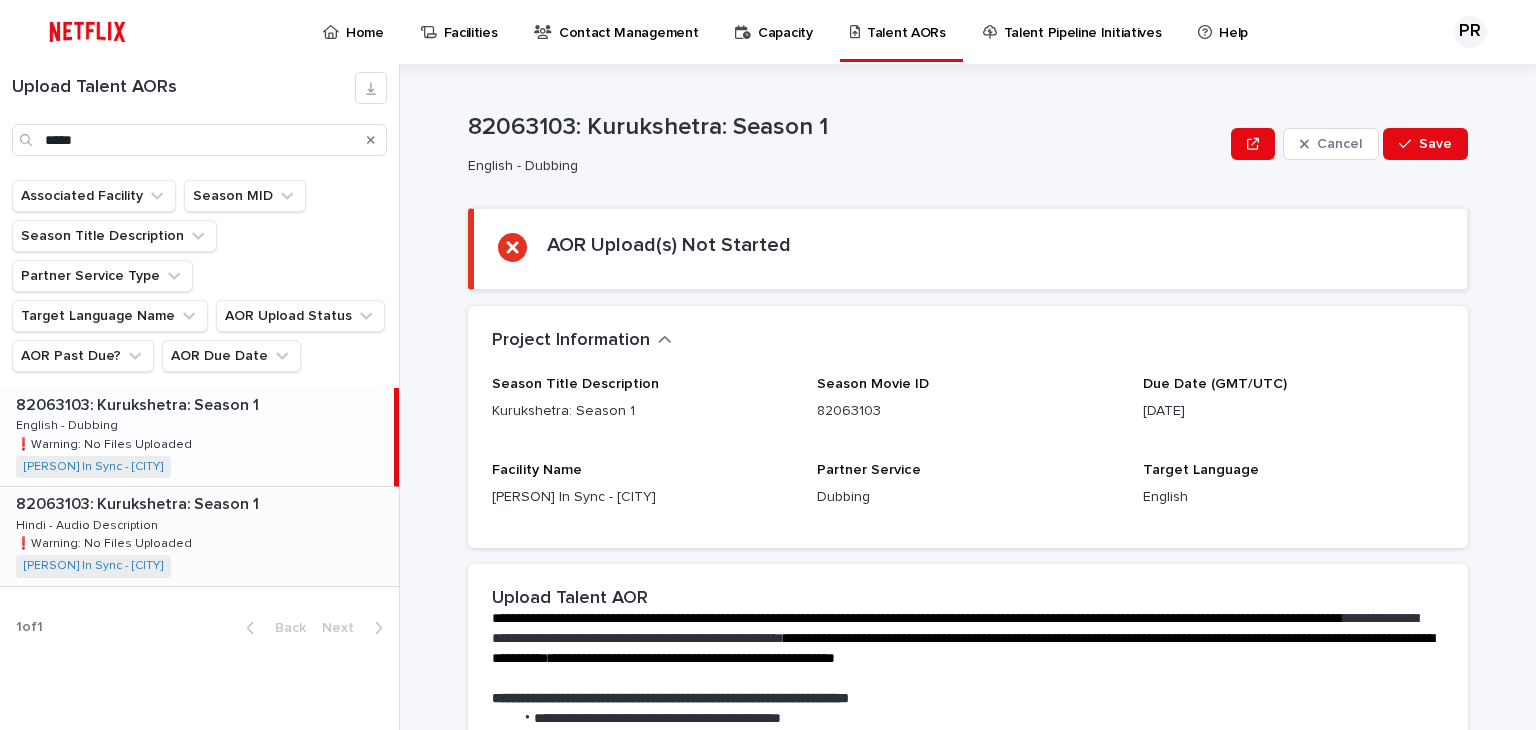 click on "82063103: Kurukshetra: Season 1" at bounding box center (139, 502) 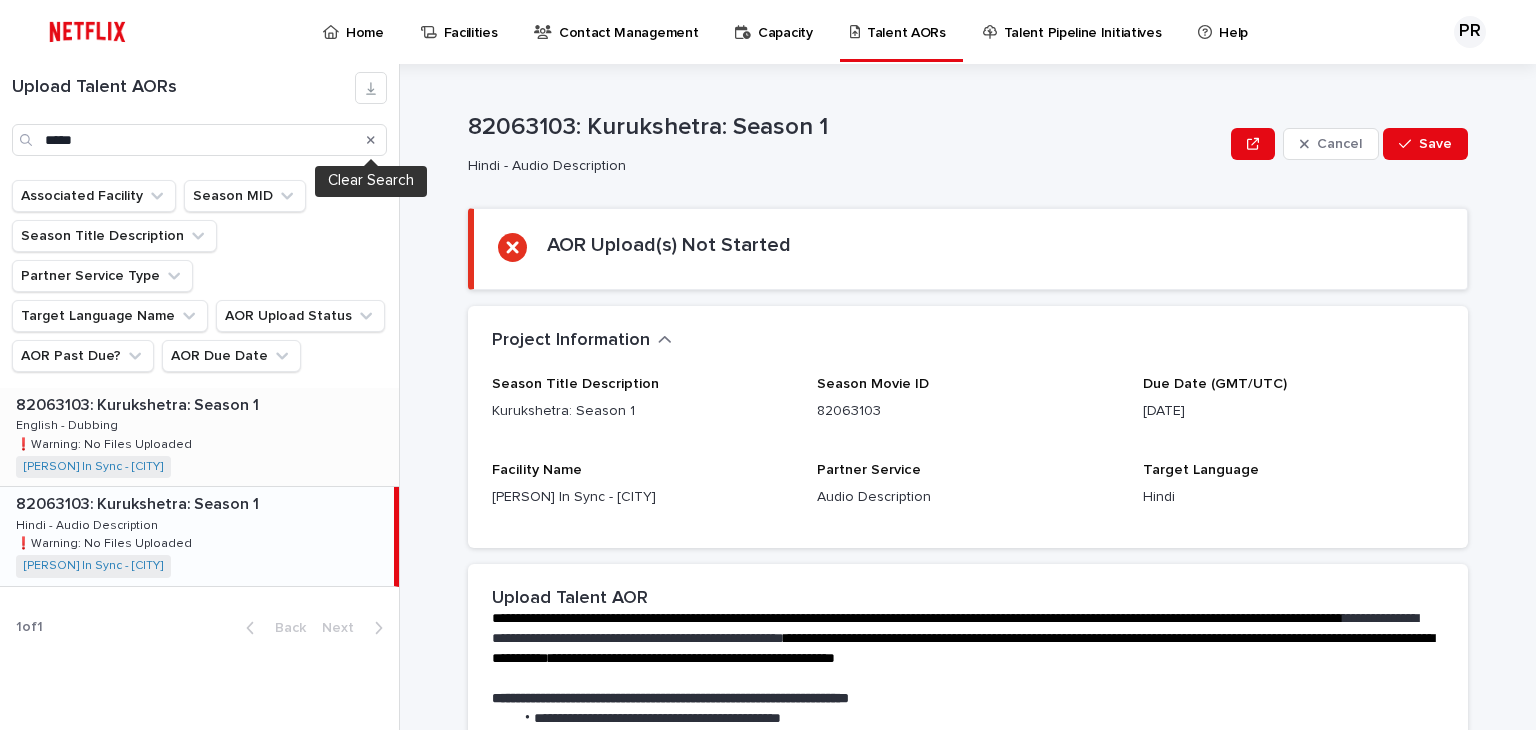 click 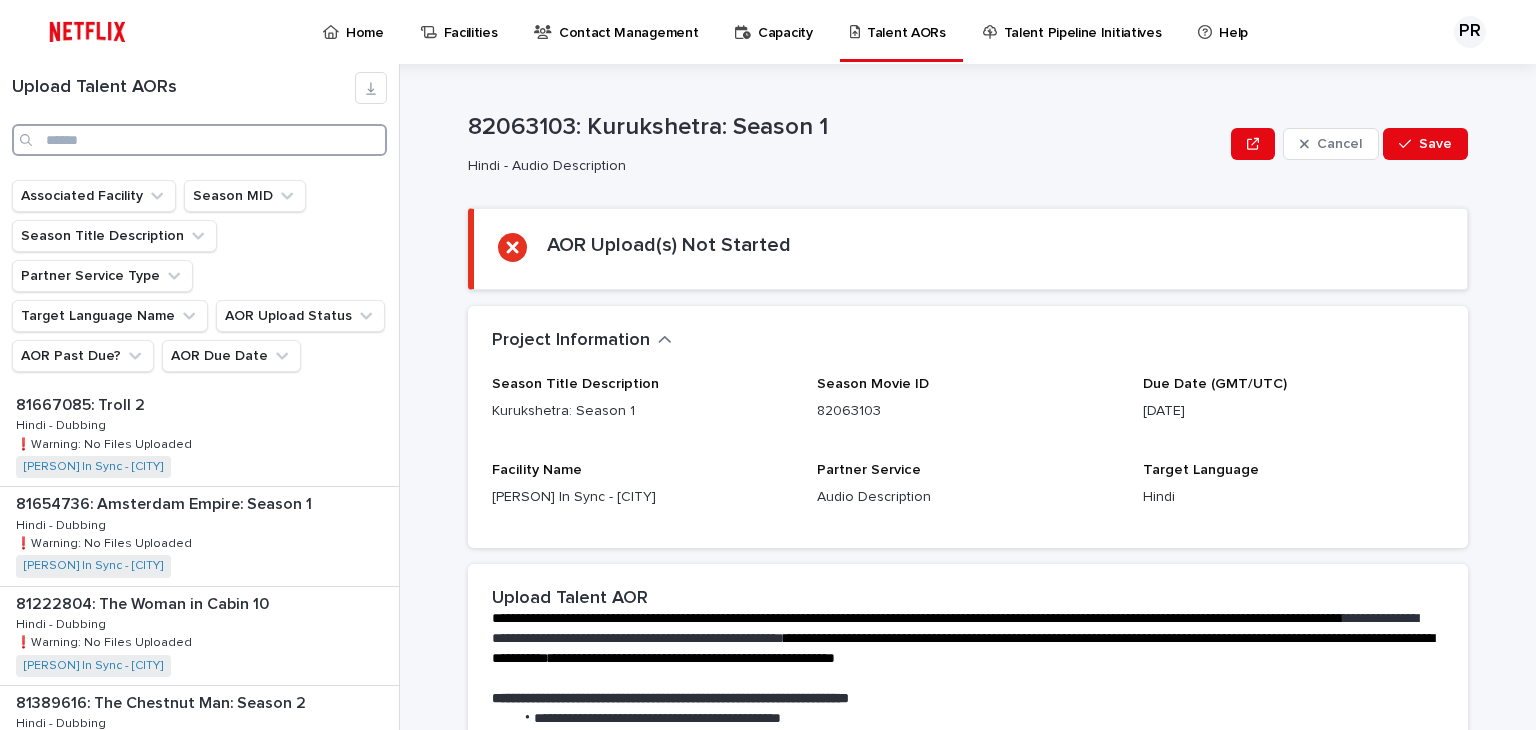 click at bounding box center (199, 140) 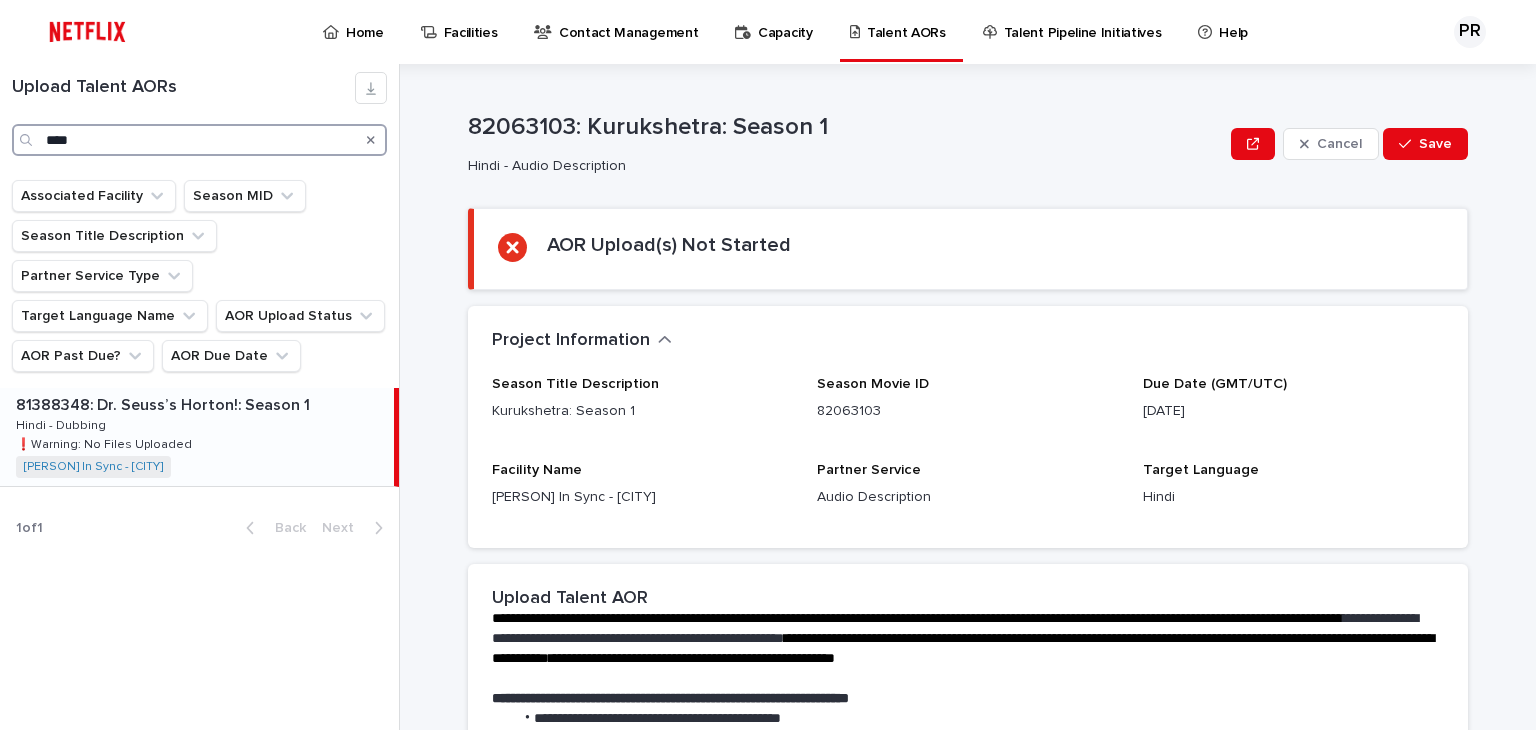 type on "****" 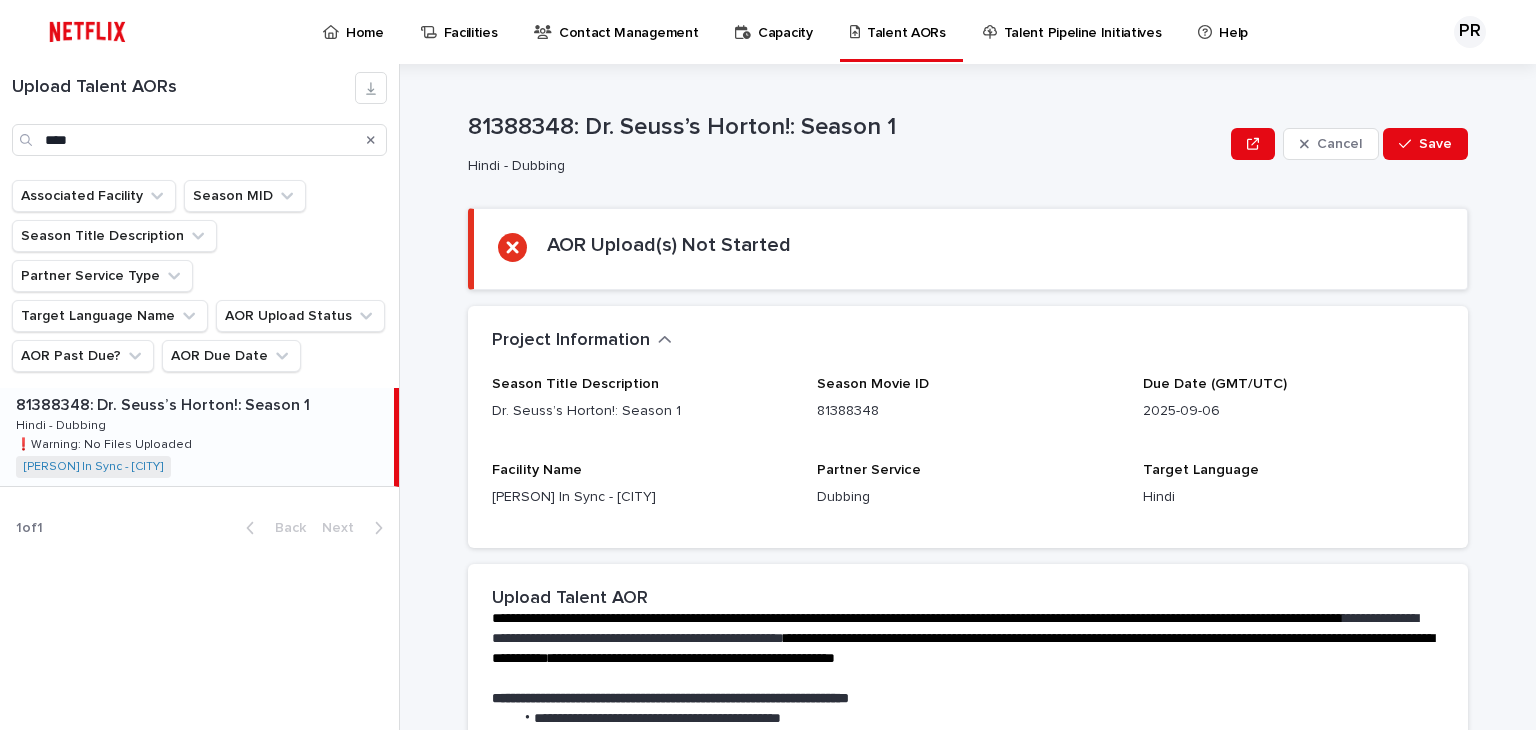 click on "81388348: Dr. Seuss’s Horton!: Season 1" at bounding box center (165, 403) 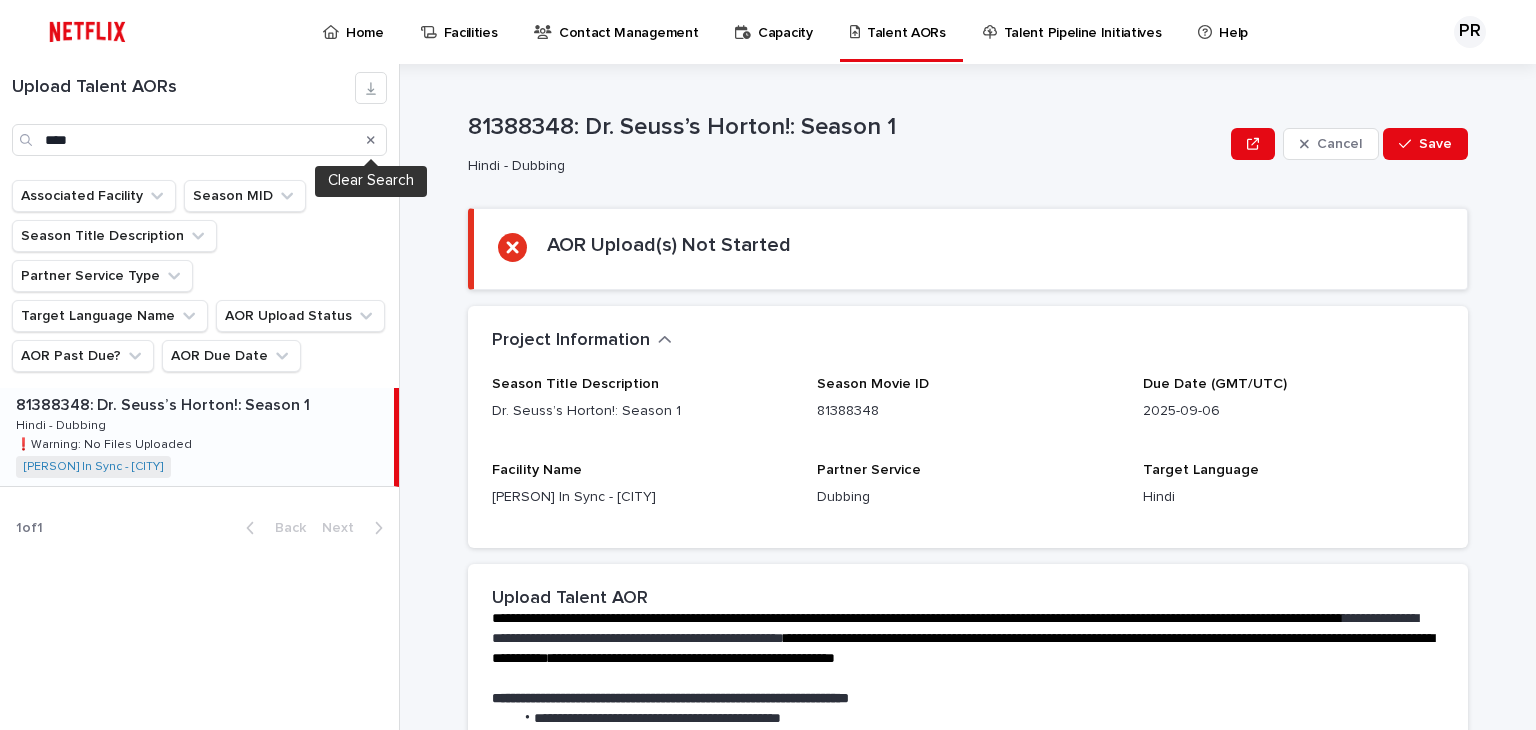 click 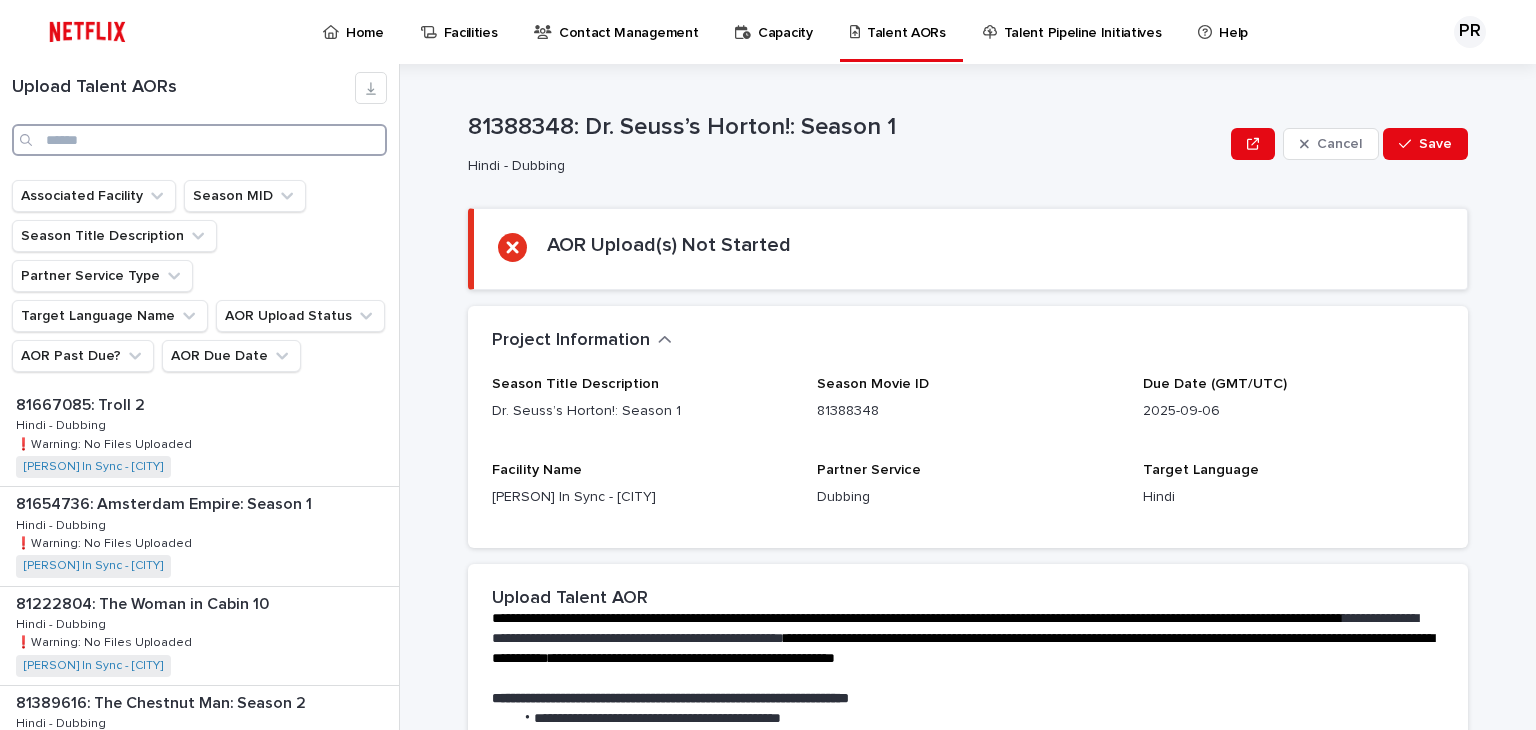 click at bounding box center (199, 140) 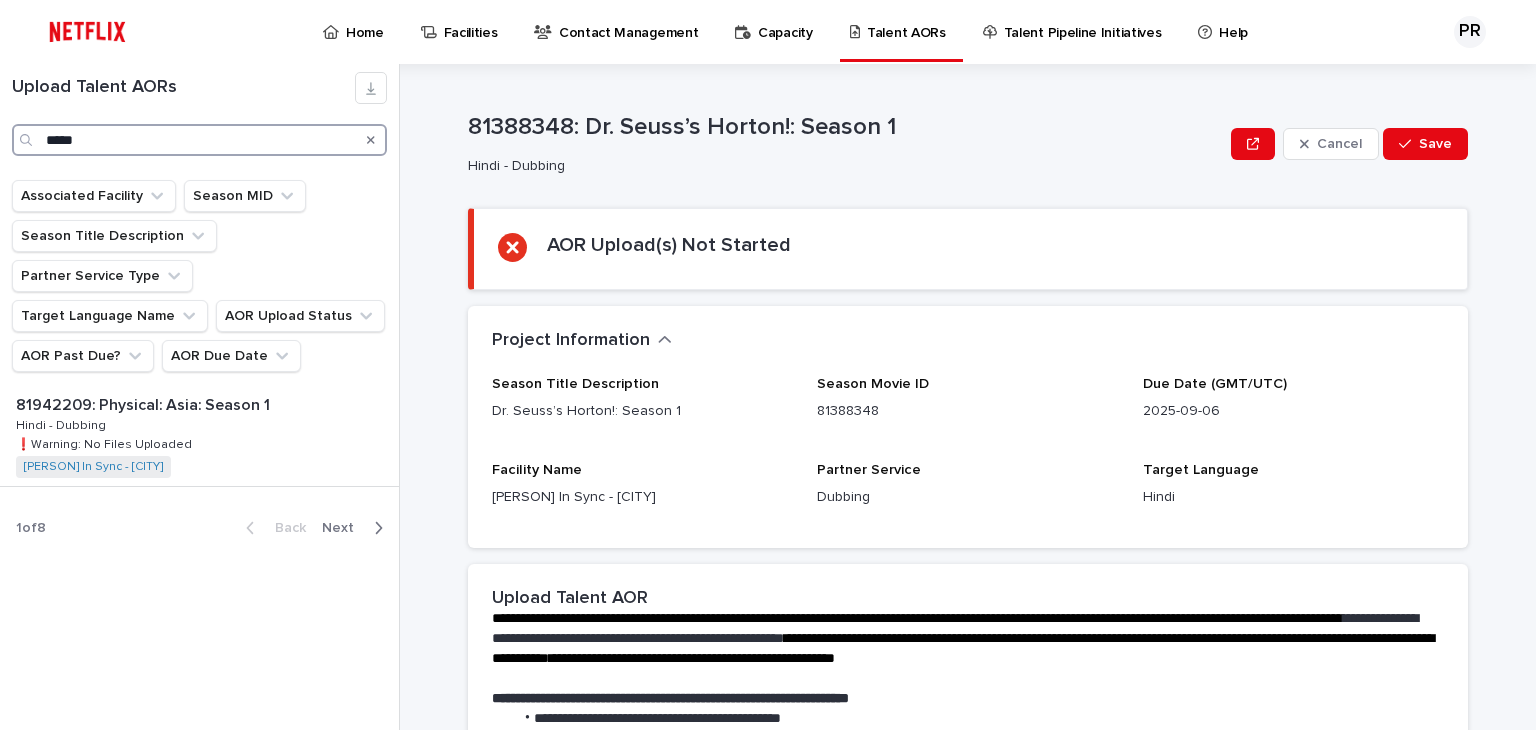 type on "******" 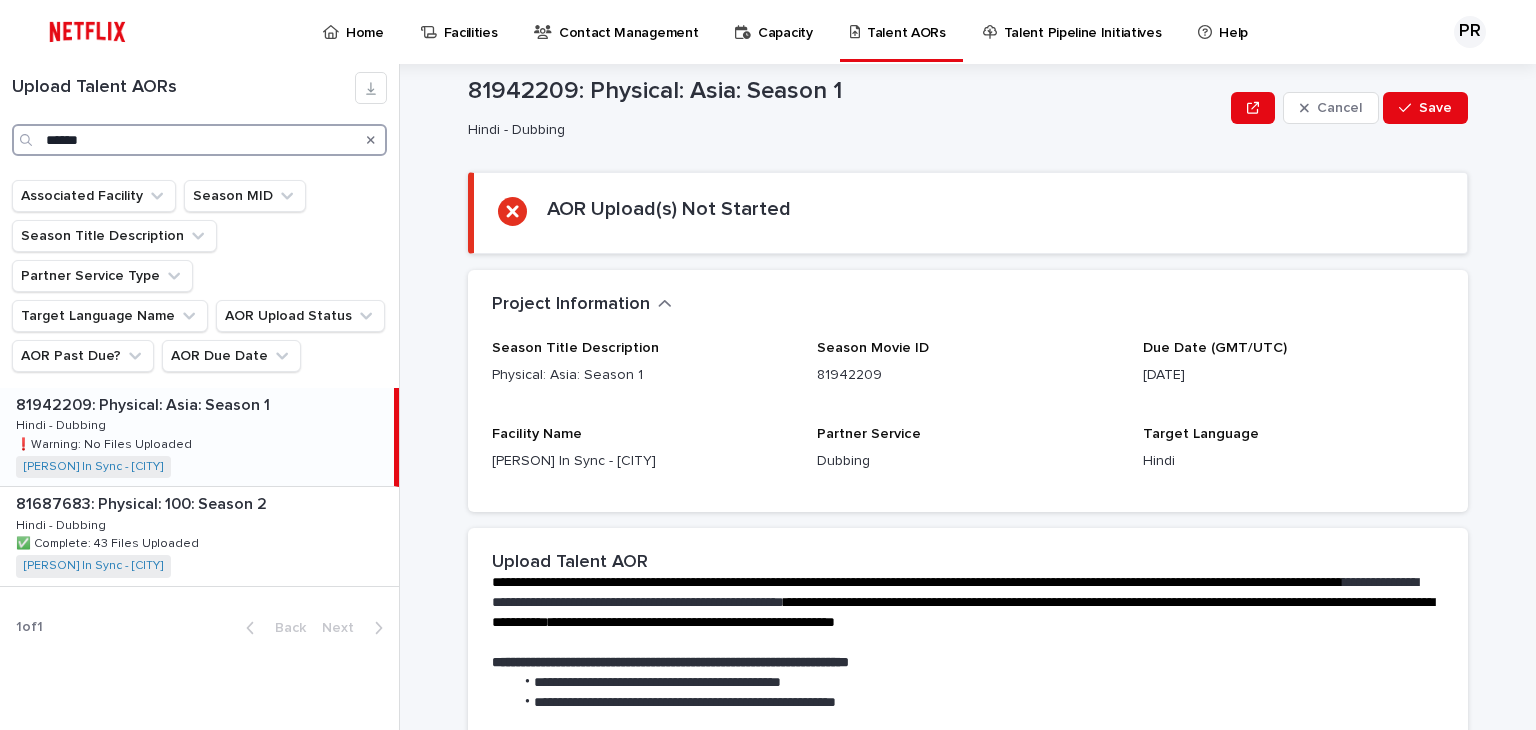 scroll, scrollTop: 40, scrollLeft: 0, axis: vertical 